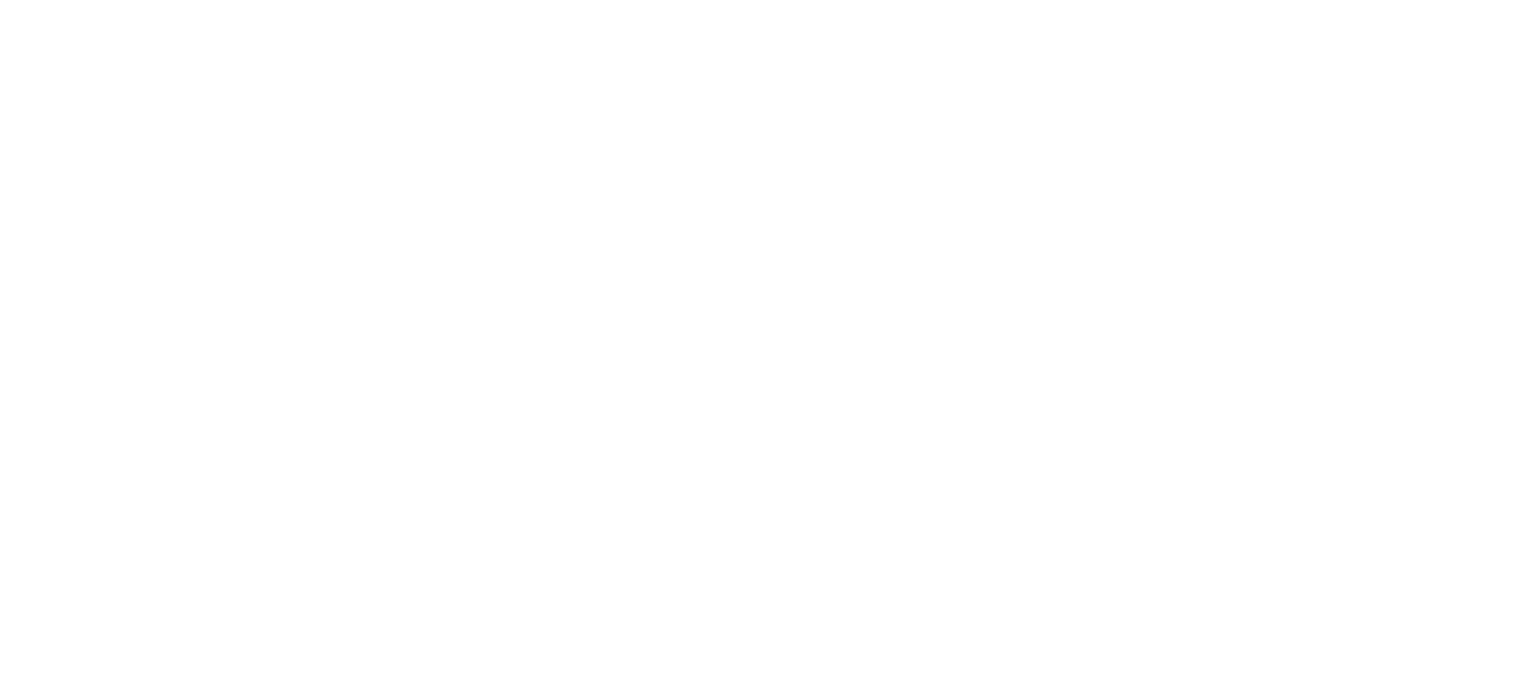 scroll, scrollTop: 0, scrollLeft: 0, axis: both 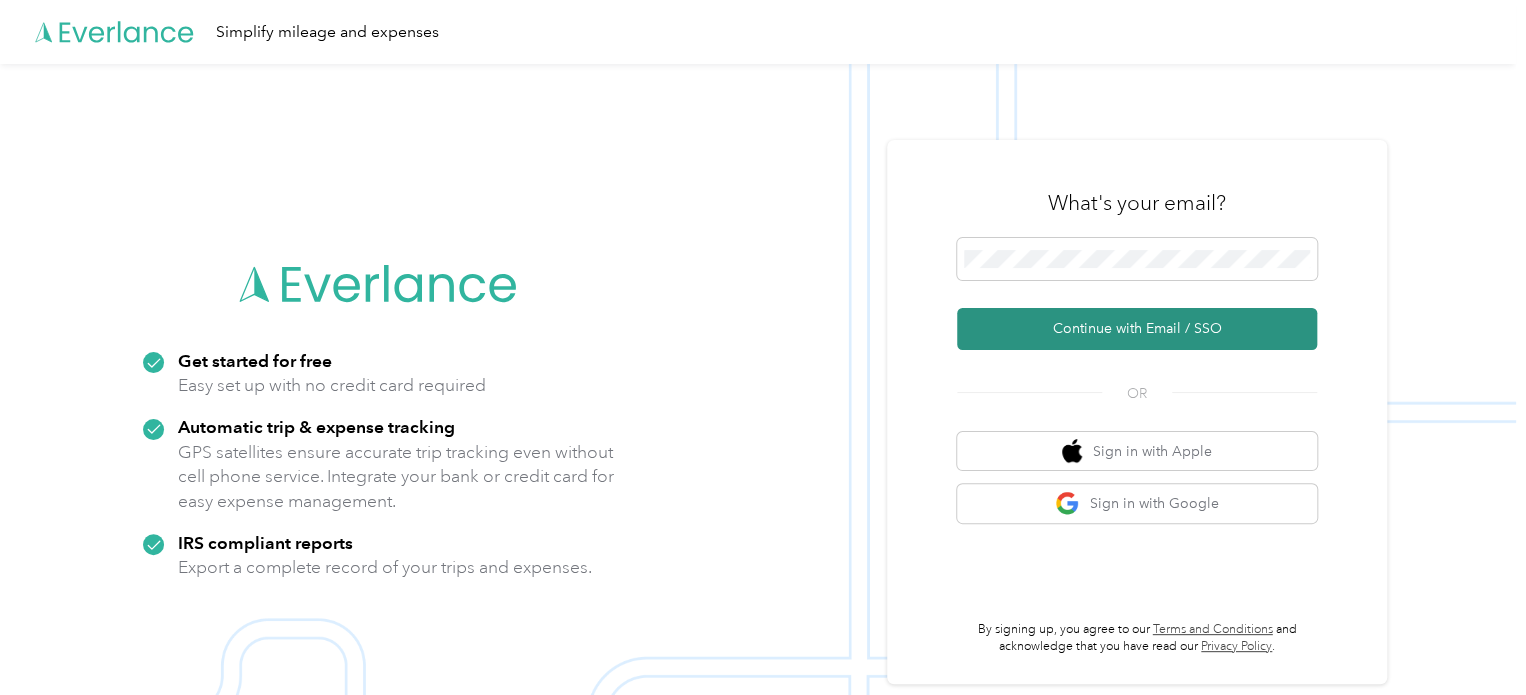 click on "Continue with Email / SSO" at bounding box center (1137, 329) 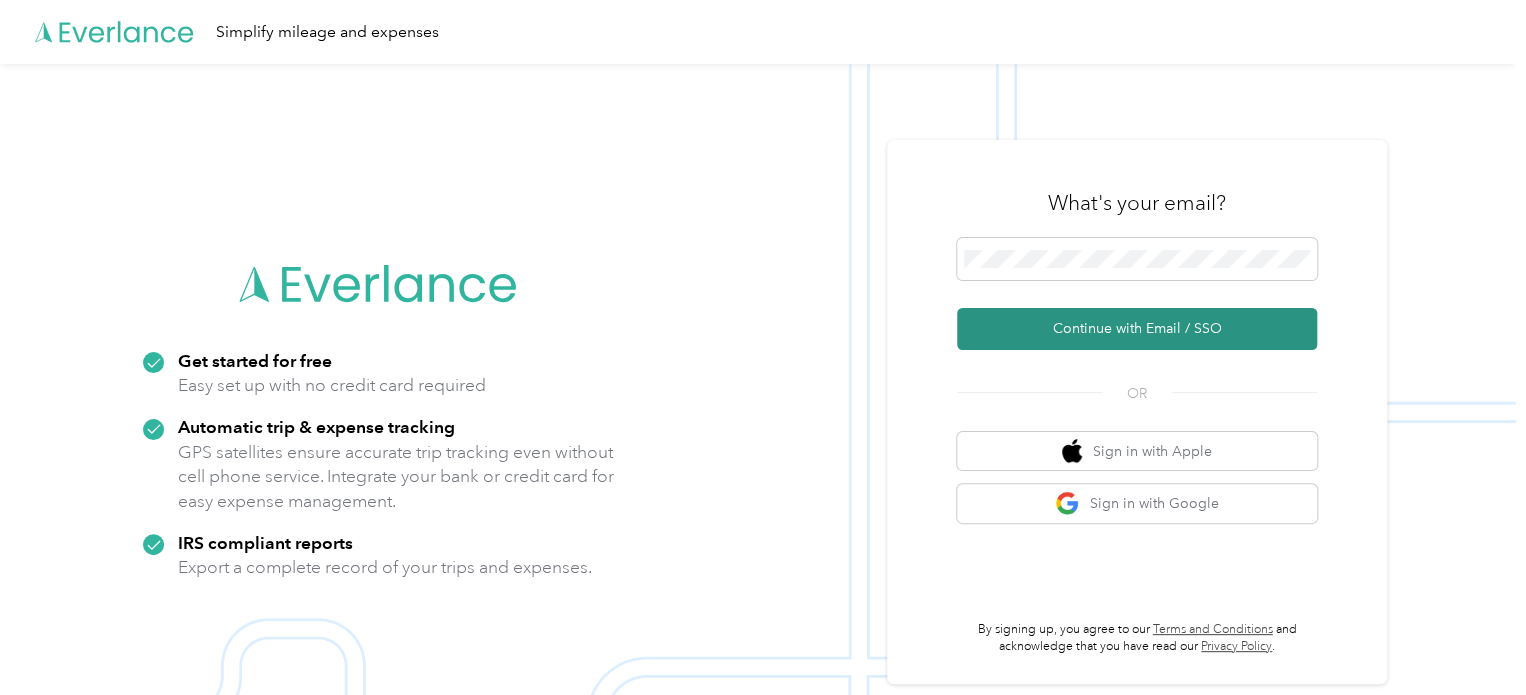 click on "Continue with Email / SSO" at bounding box center [1137, 329] 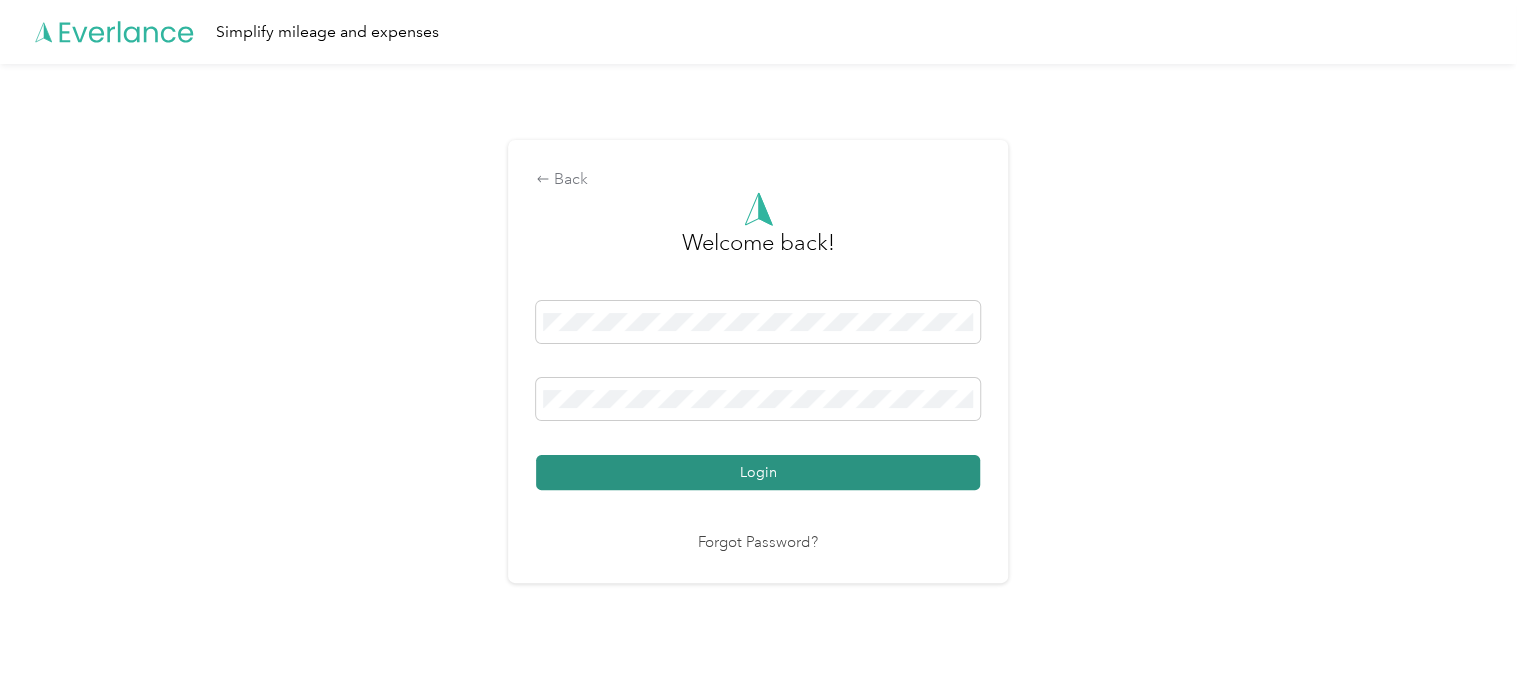 click on "Login" at bounding box center [758, 472] 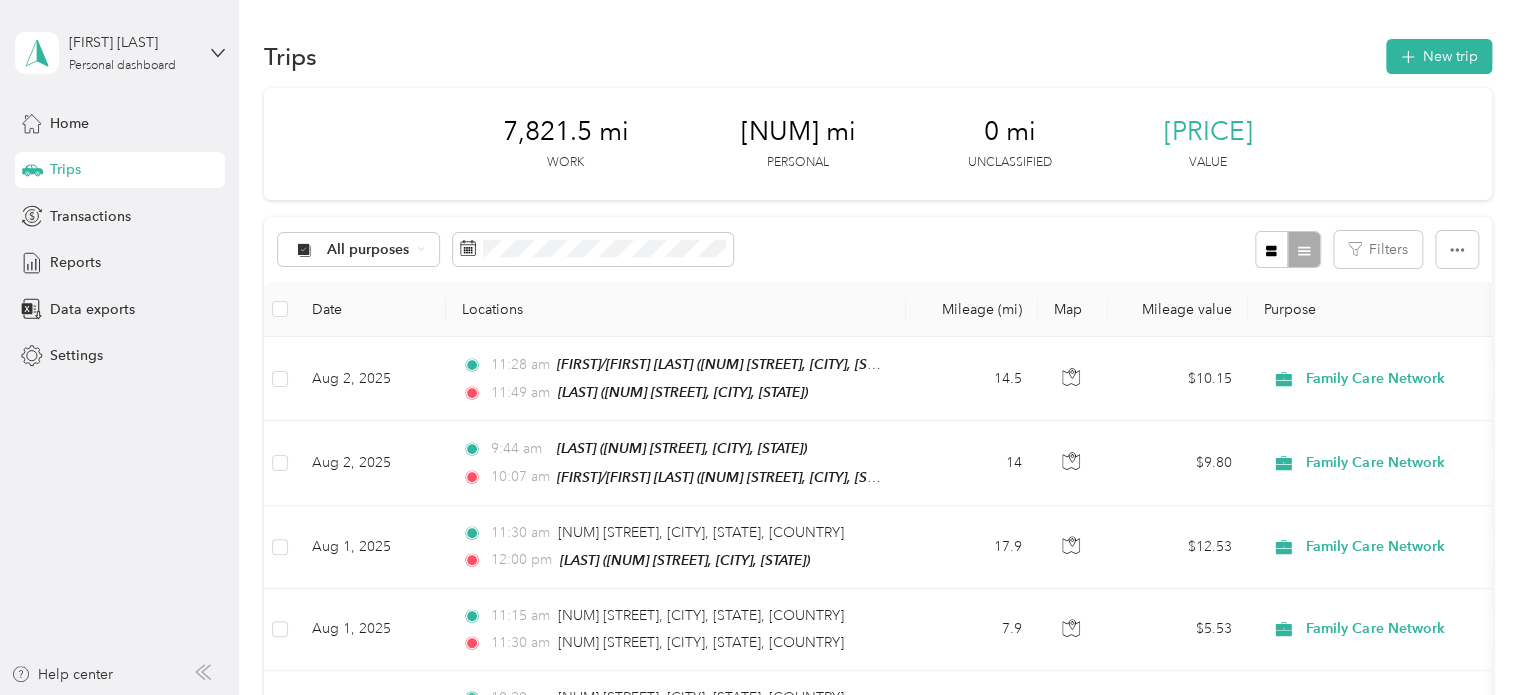 scroll, scrollTop: 97, scrollLeft: 0, axis: vertical 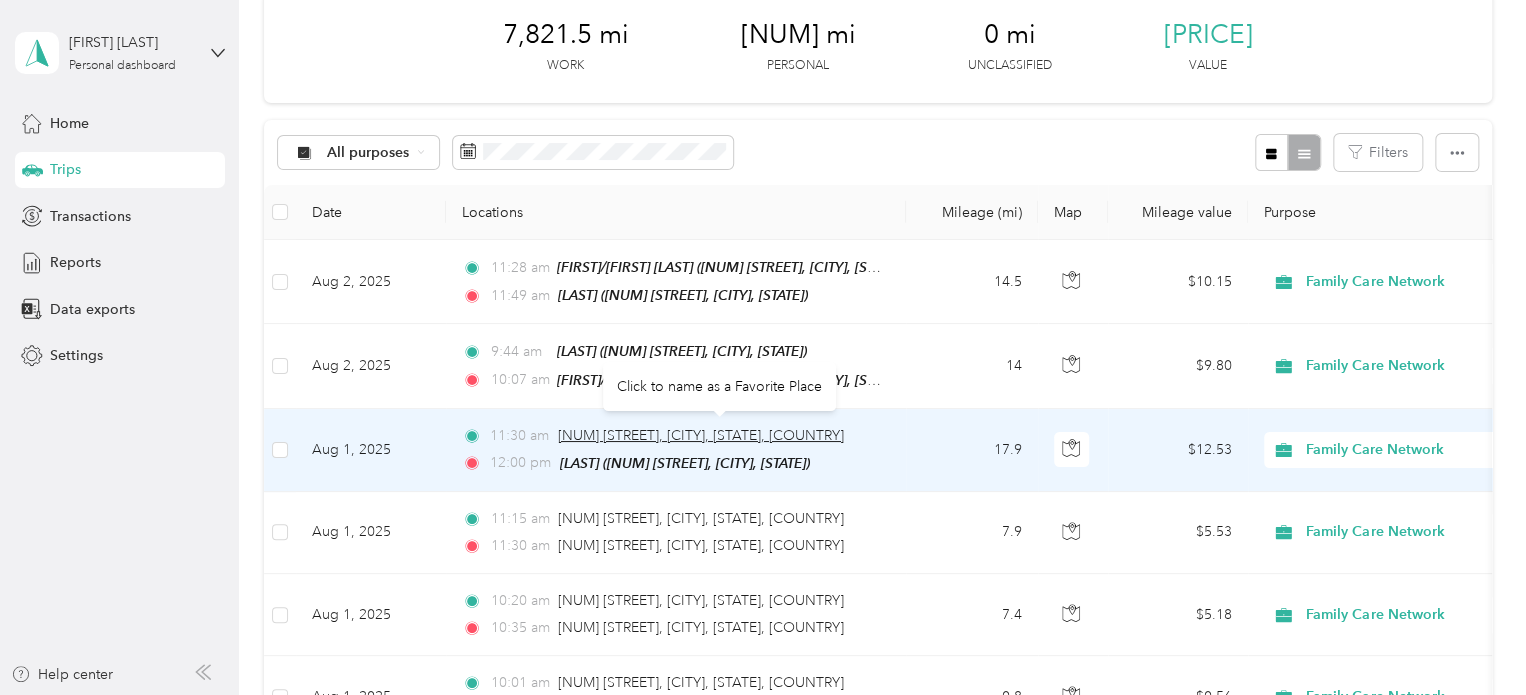 click on "[NUM] [STREET], [CITY], [STATE], [COUNTRY]" at bounding box center [701, 435] 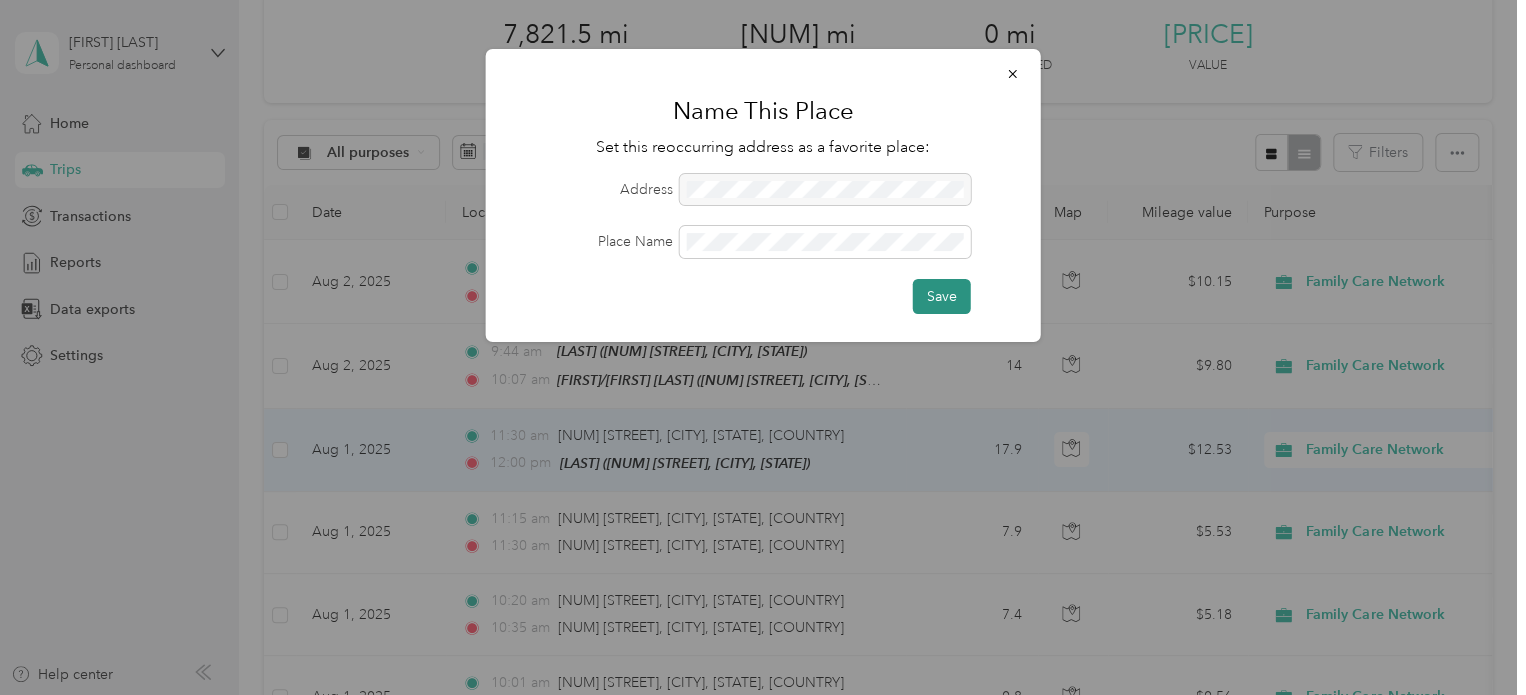 click on "Save" at bounding box center [942, 296] 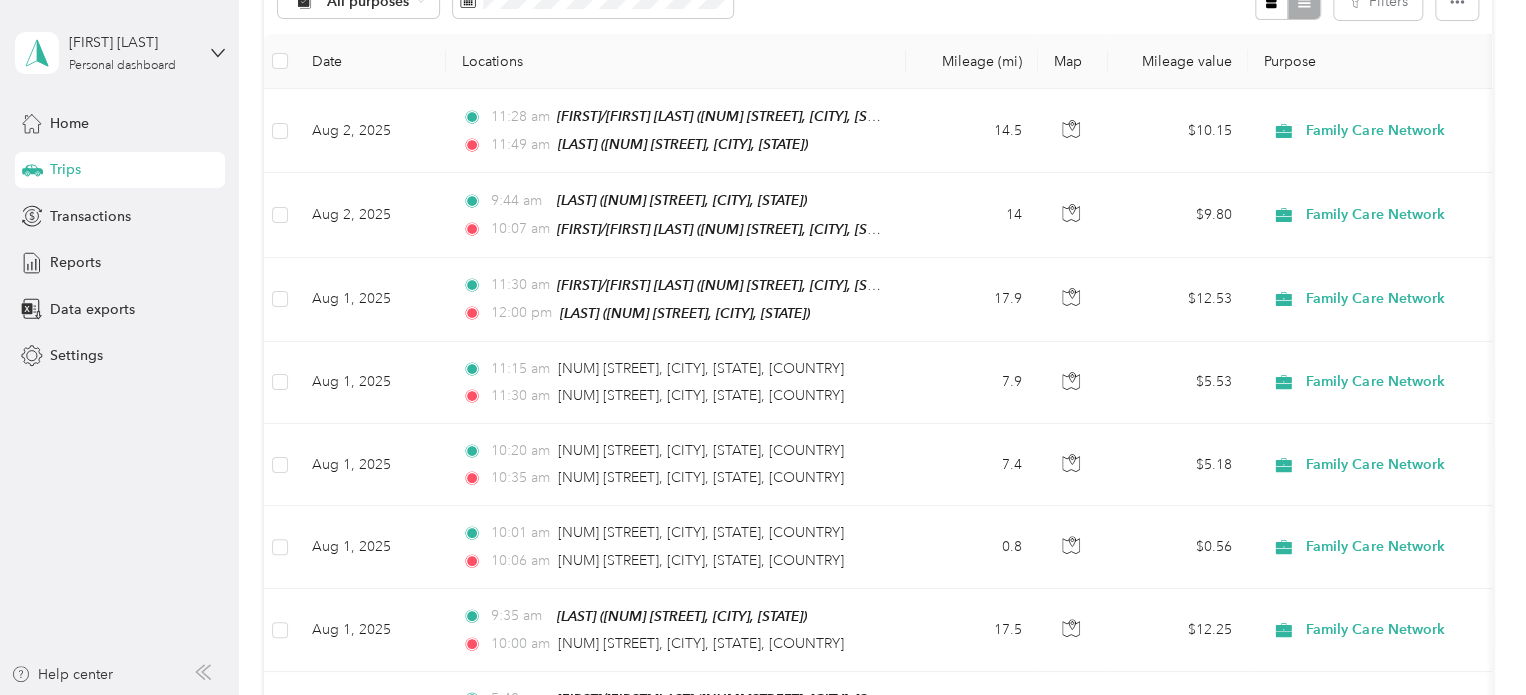 scroll, scrollTop: 282, scrollLeft: 0, axis: vertical 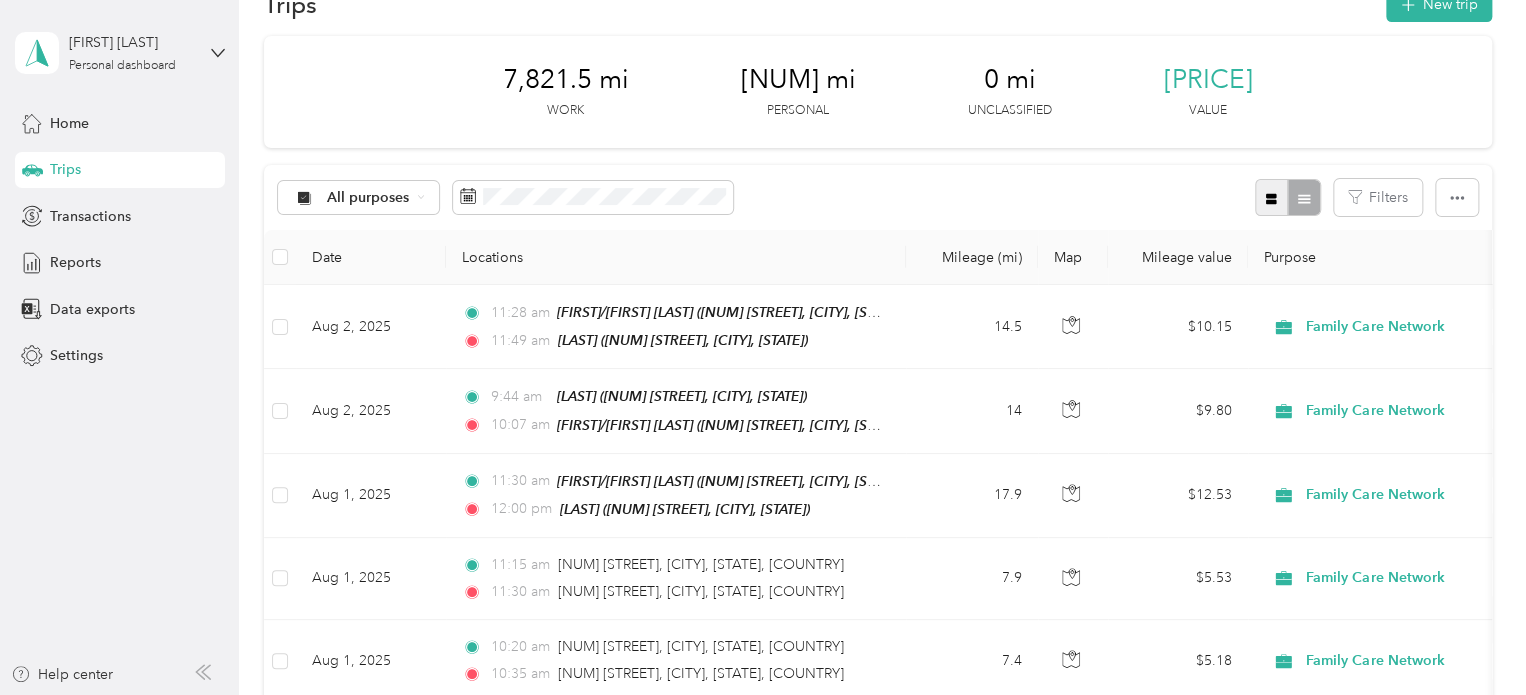 click 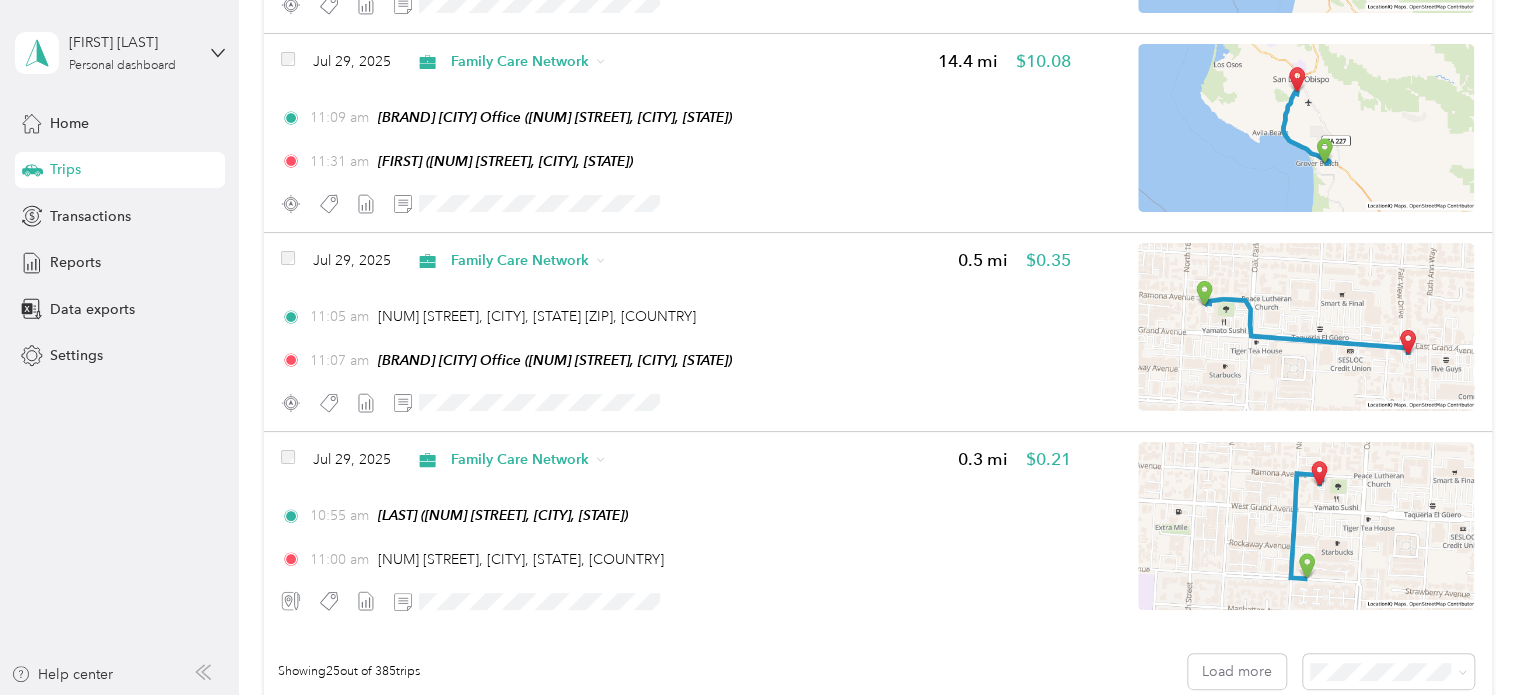 scroll, scrollTop: 4913, scrollLeft: 0, axis: vertical 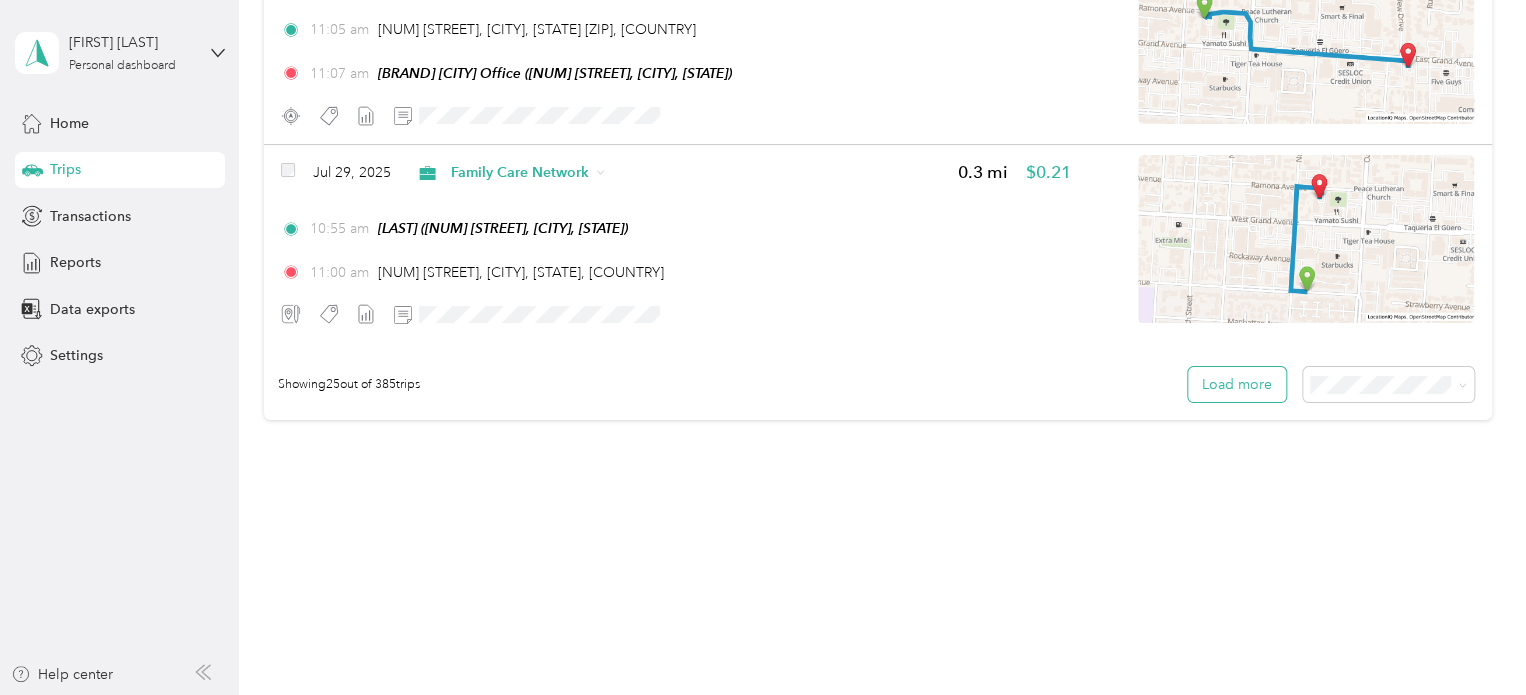 click on "Load more" at bounding box center (1237, 384) 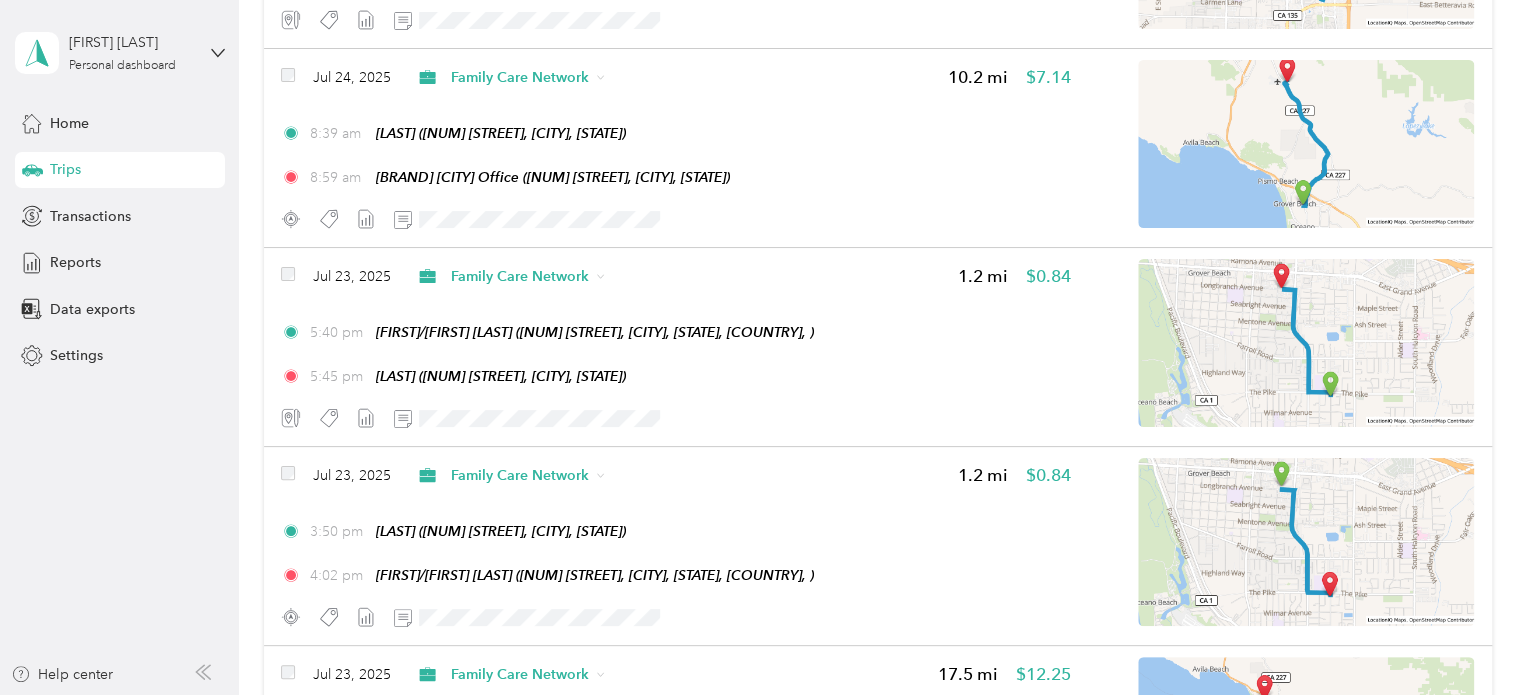 scroll, scrollTop: 7435, scrollLeft: 0, axis: vertical 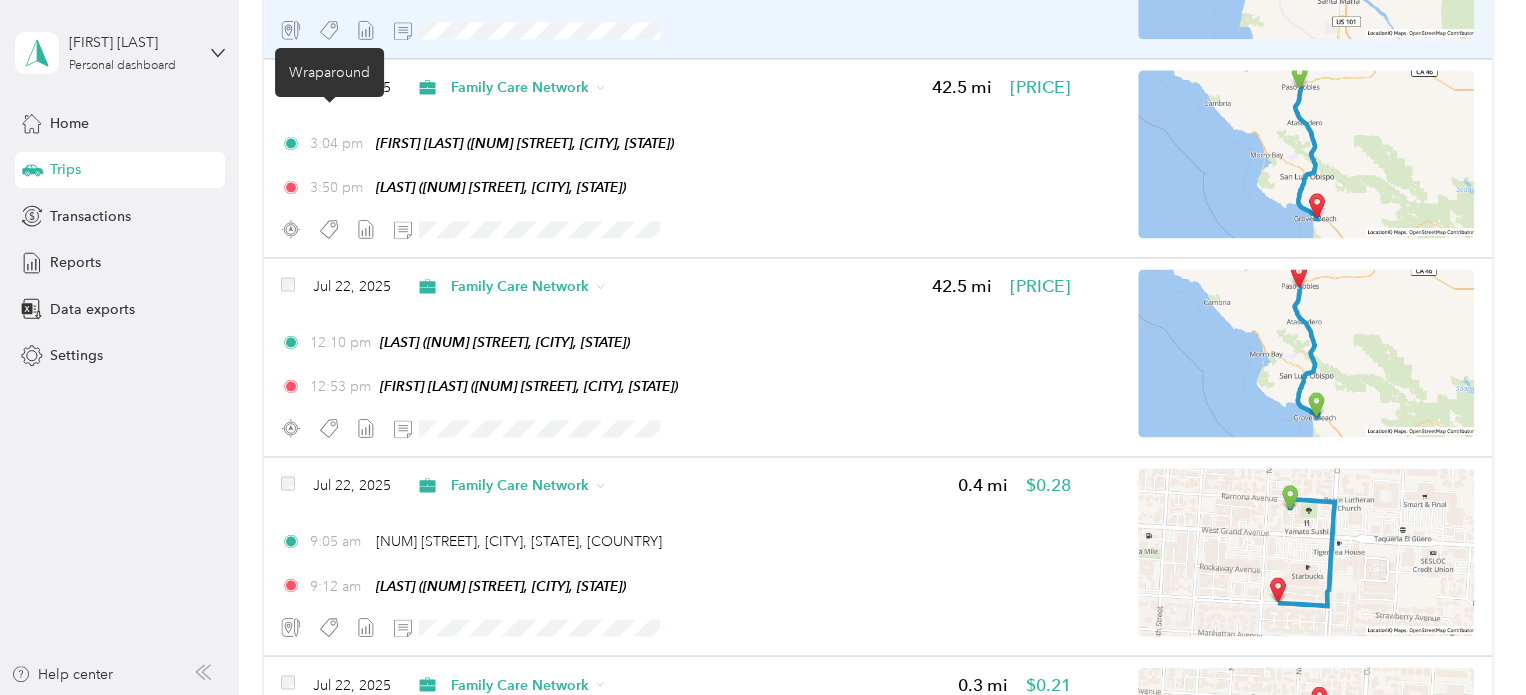click 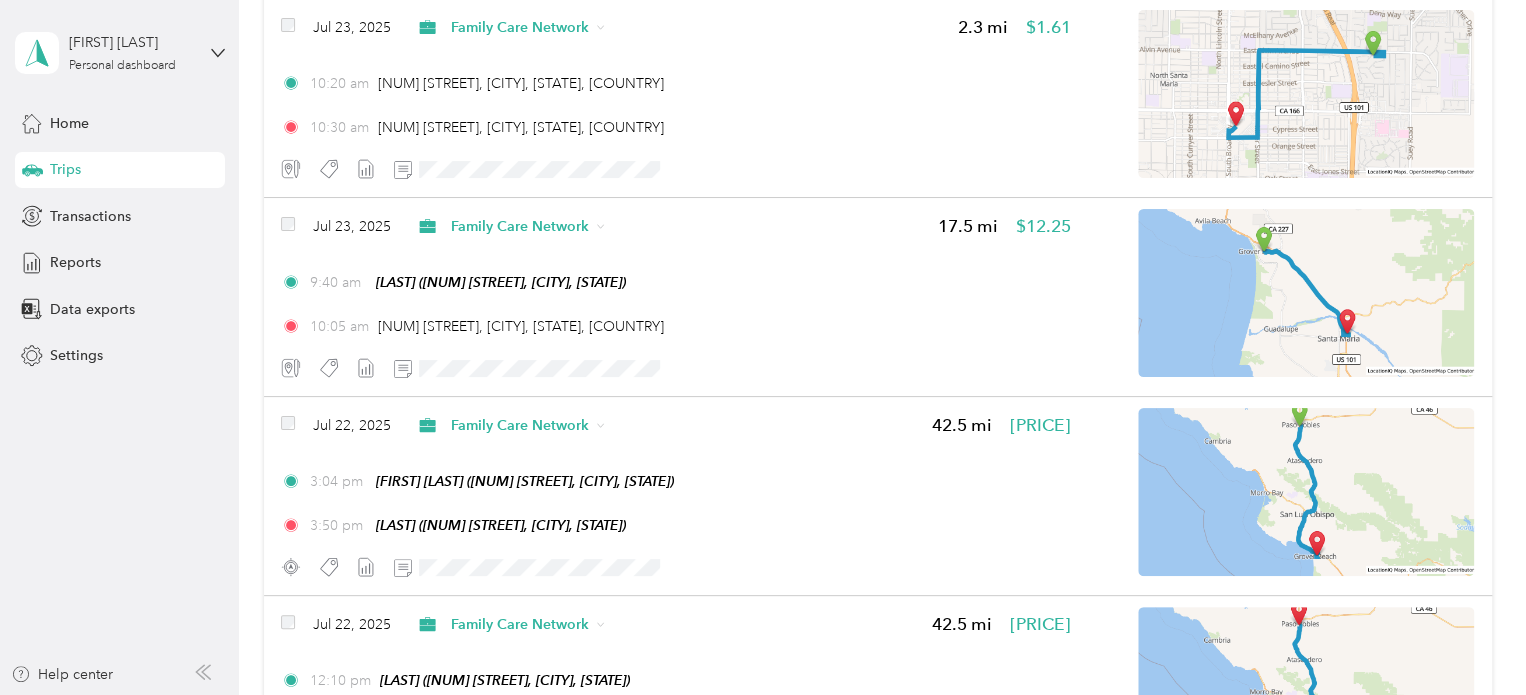 scroll, scrollTop: 8618, scrollLeft: 0, axis: vertical 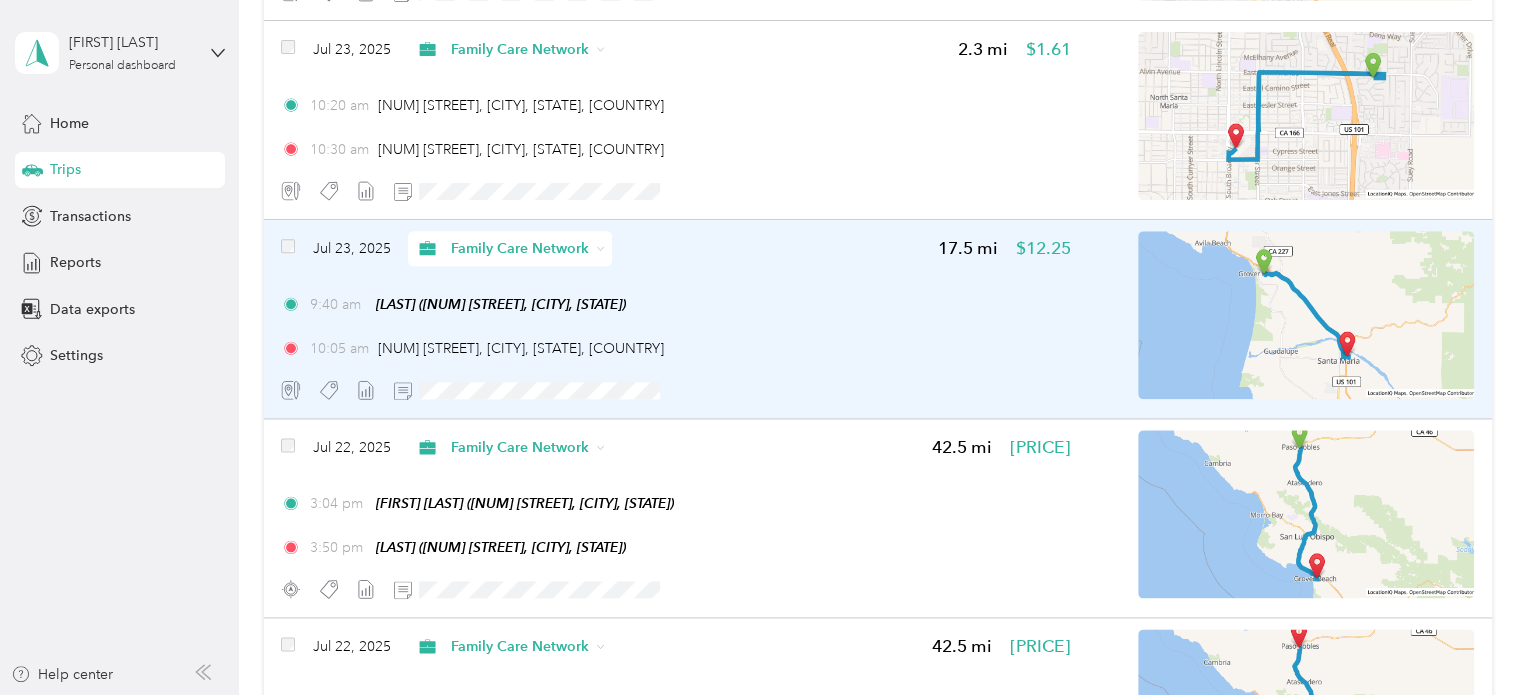 click on "[MONTH] [NUM], [YEAR] [BRAND] [NUM] mi [PRICE]" at bounding box center (675, 248) 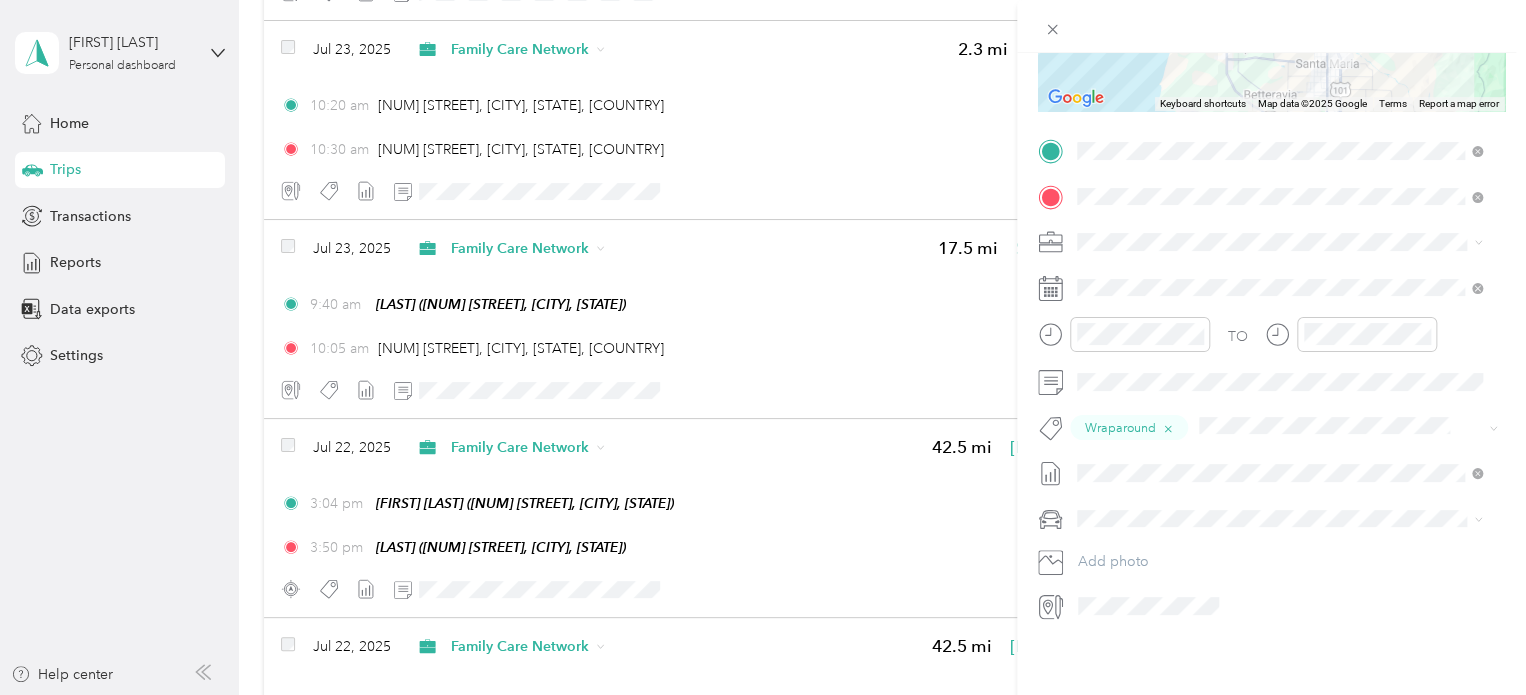 scroll, scrollTop: 357, scrollLeft: 0, axis: vertical 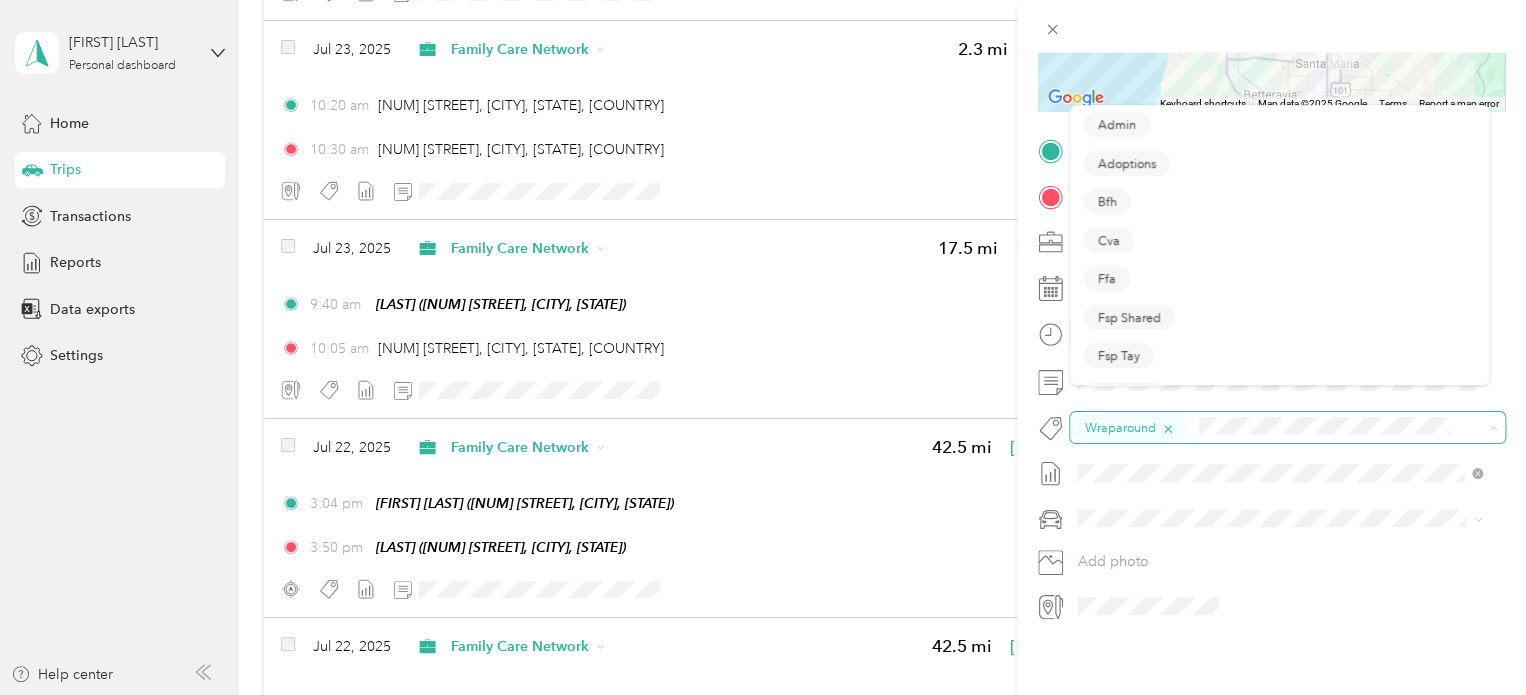 click 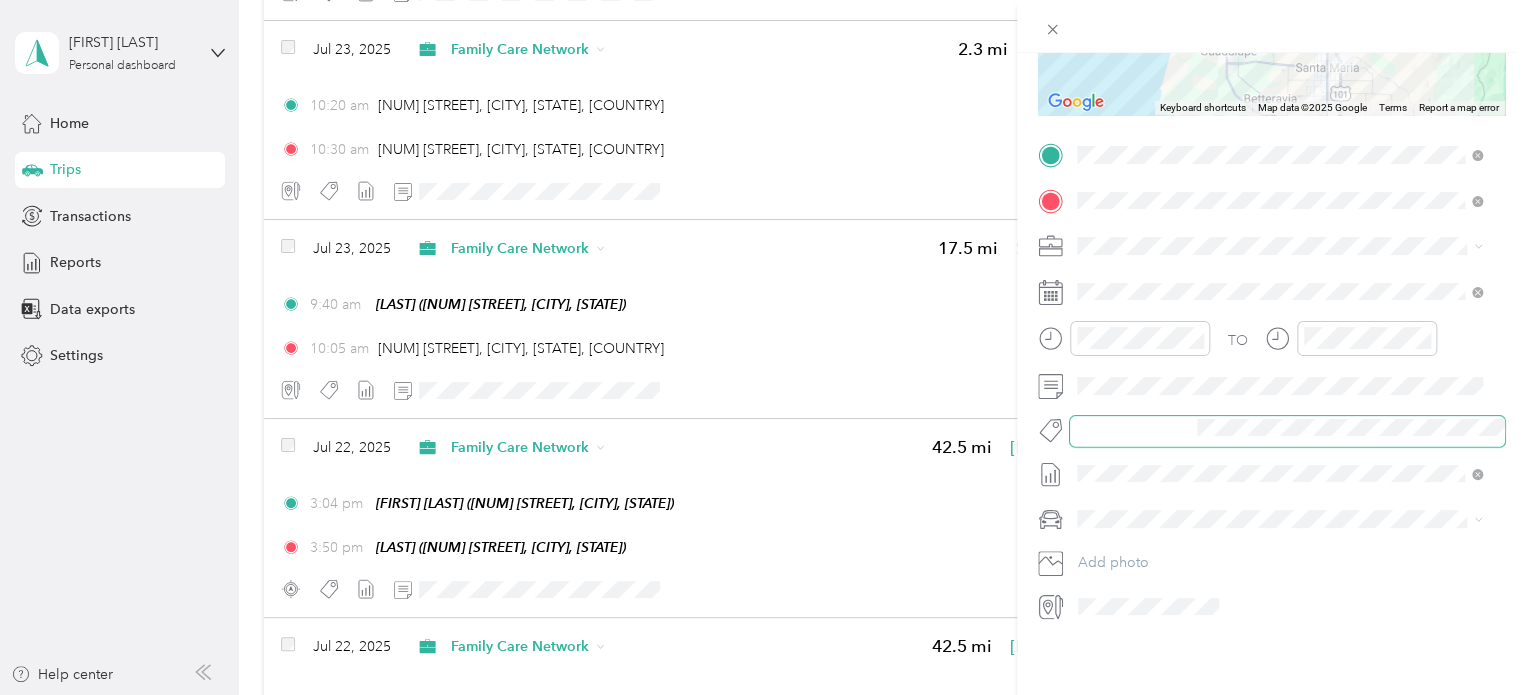 scroll, scrollTop: 354, scrollLeft: 0, axis: vertical 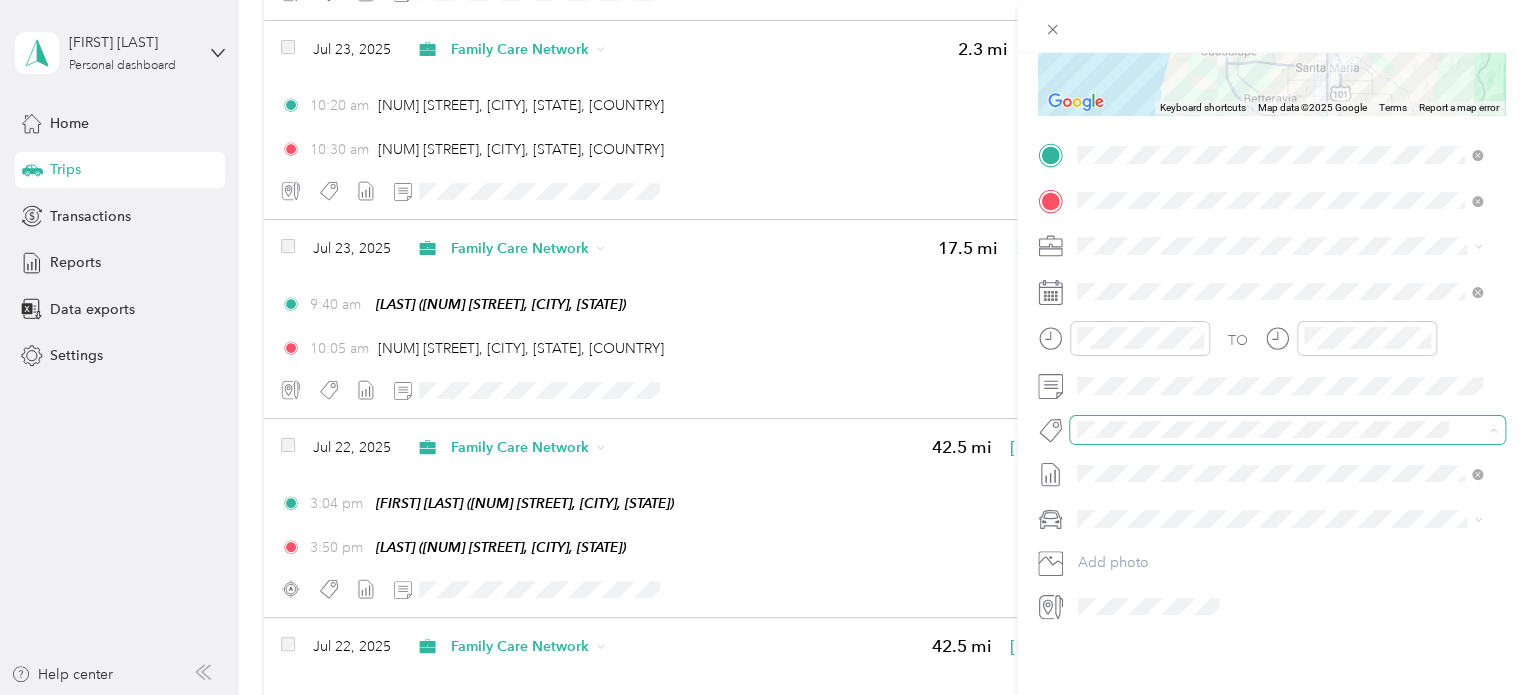 click on "Specialty Mhs" at bounding box center (1279, 449) 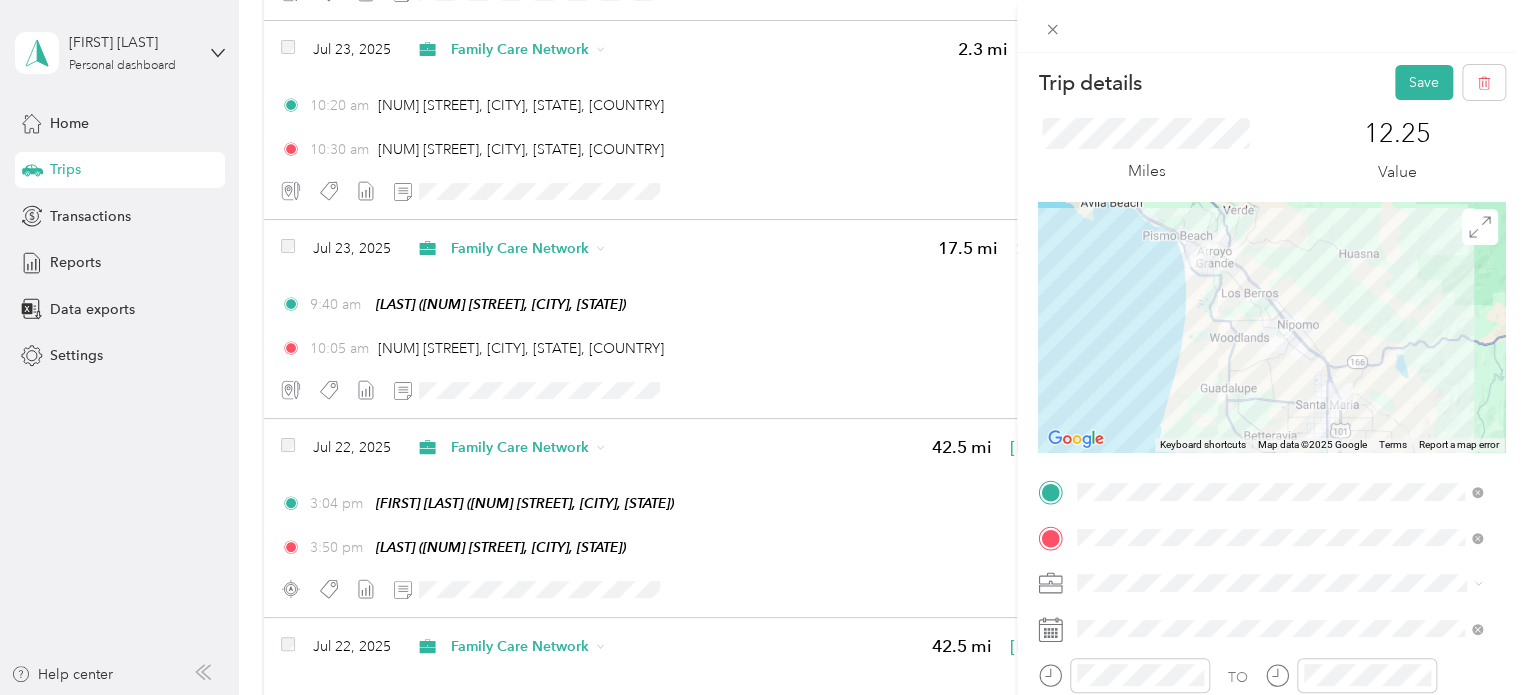 scroll, scrollTop: 4, scrollLeft: 0, axis: vertical 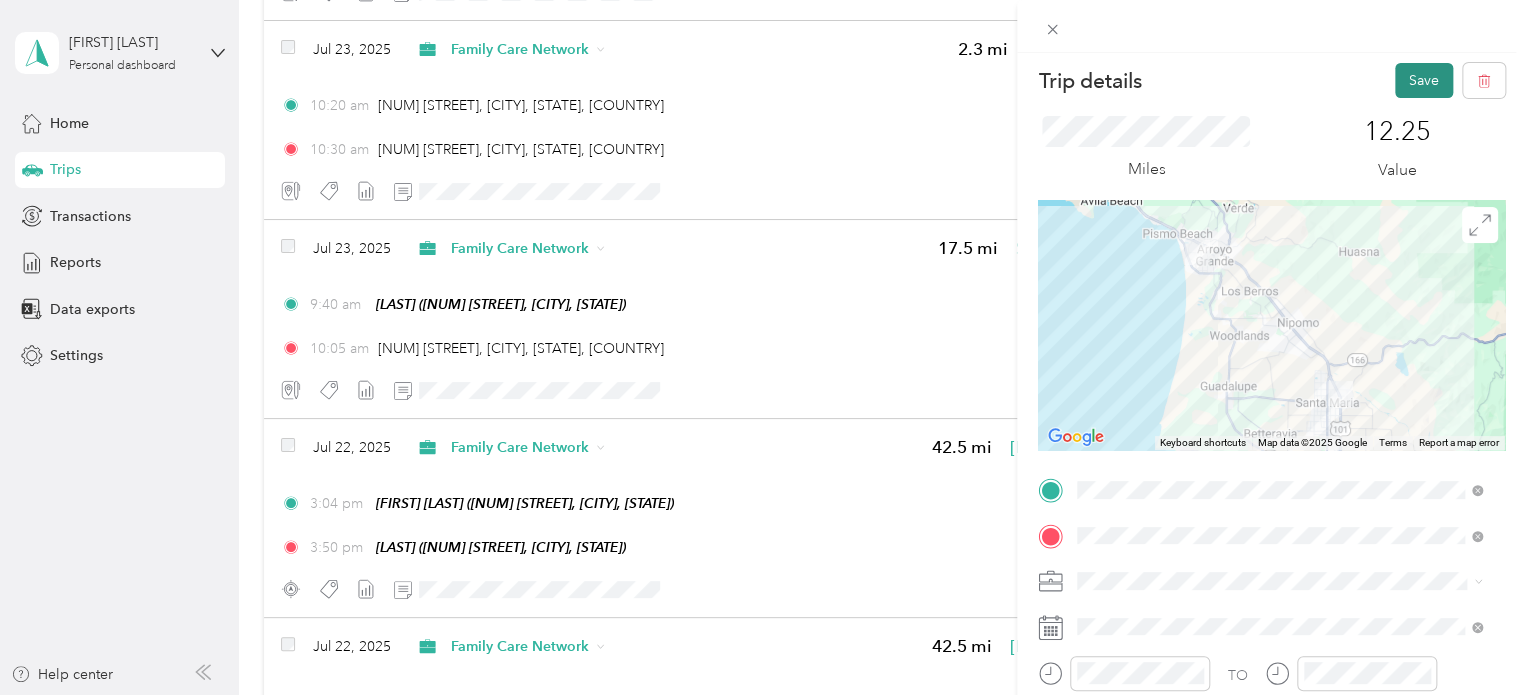 click on "Save" at bounding box center [1424, 80] 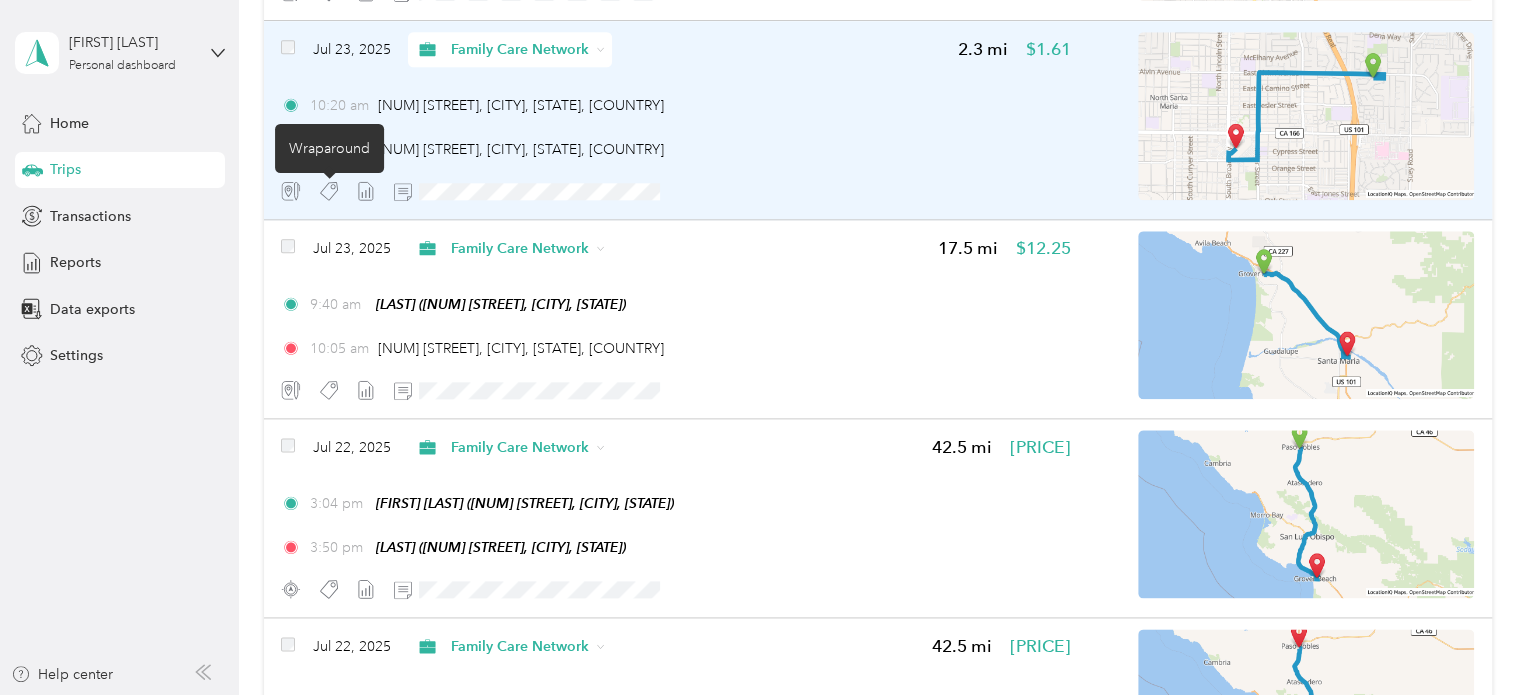 click 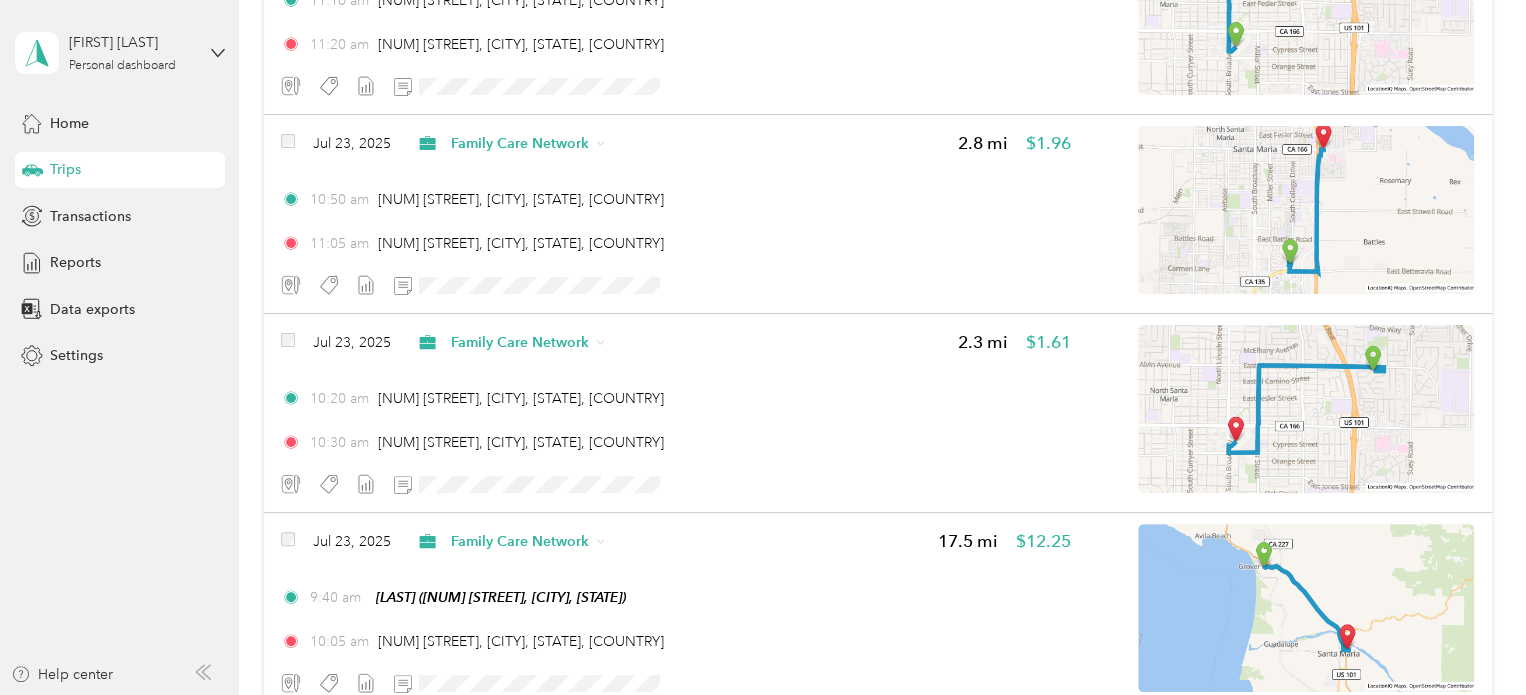 scroll, scrollTop: 8236, scrollLeft: 0, axis: vertical 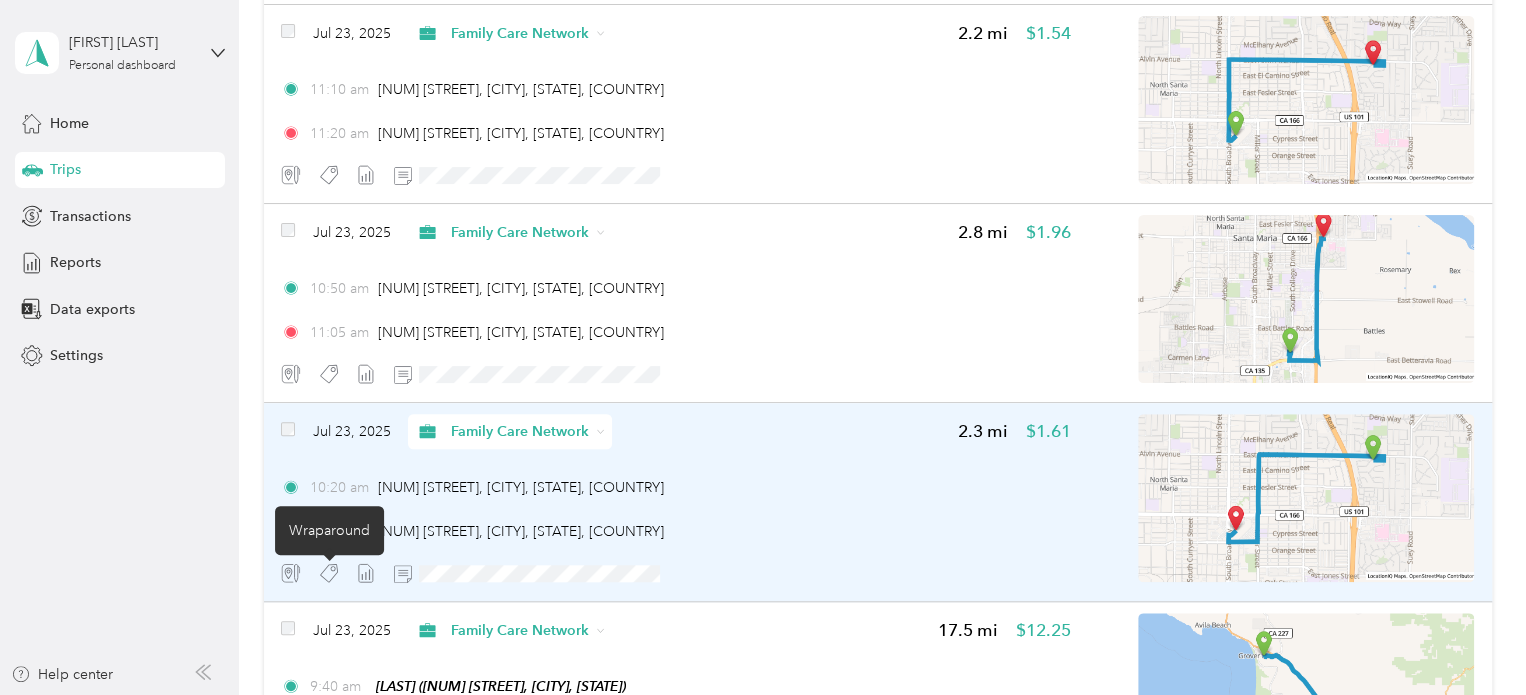 click 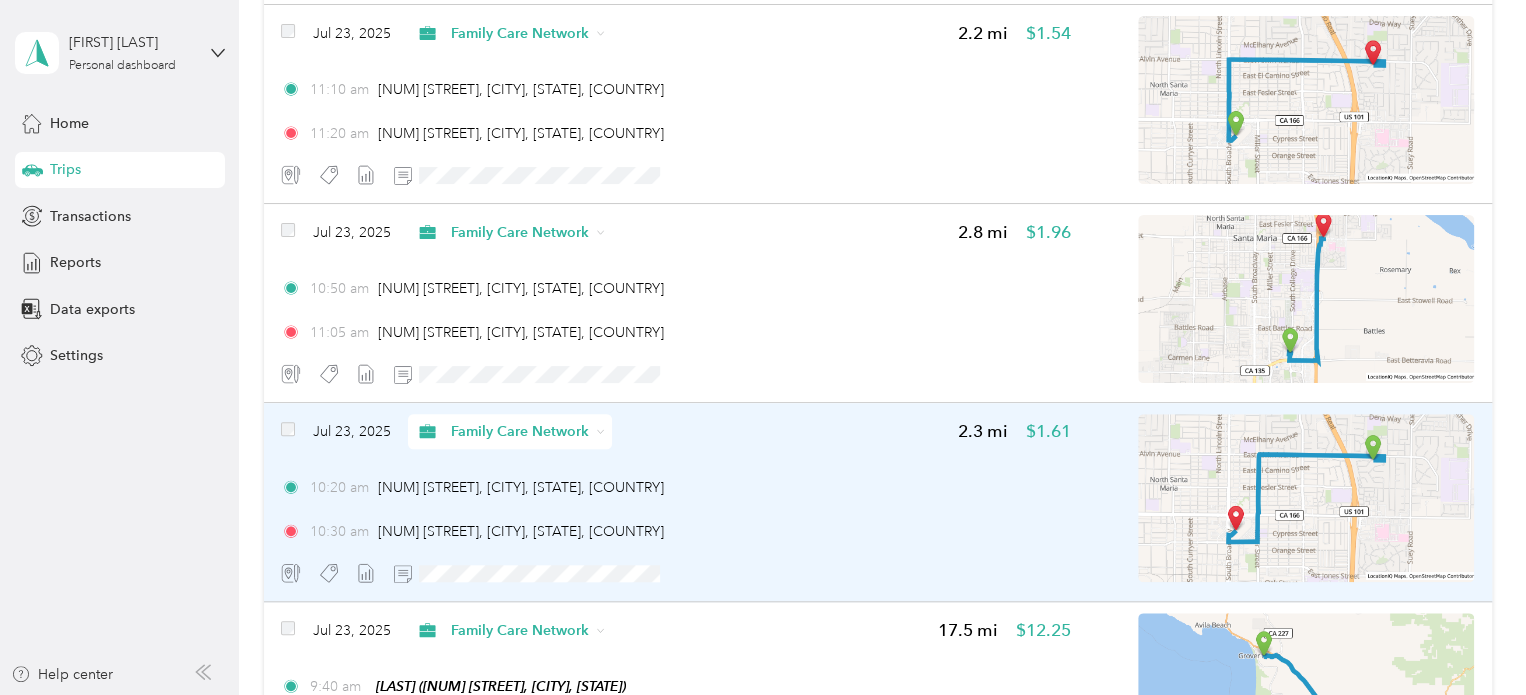 click on "[MONTH] [NUM], [YEAR] [BRAND] [NUM] mi [PRICE]" at bounding box center [675, 431] 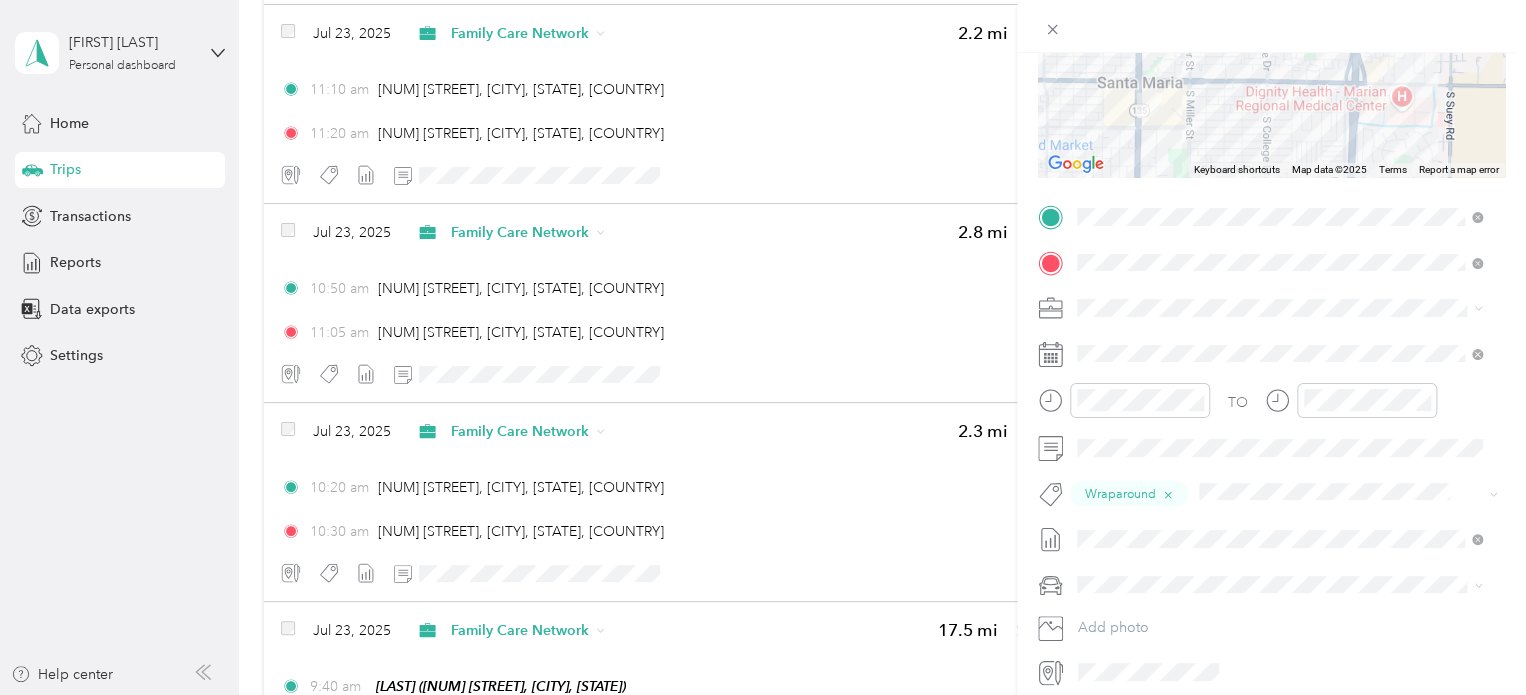 scroll, scrollTop: 279, scrollLeft: 0, axis: vertical 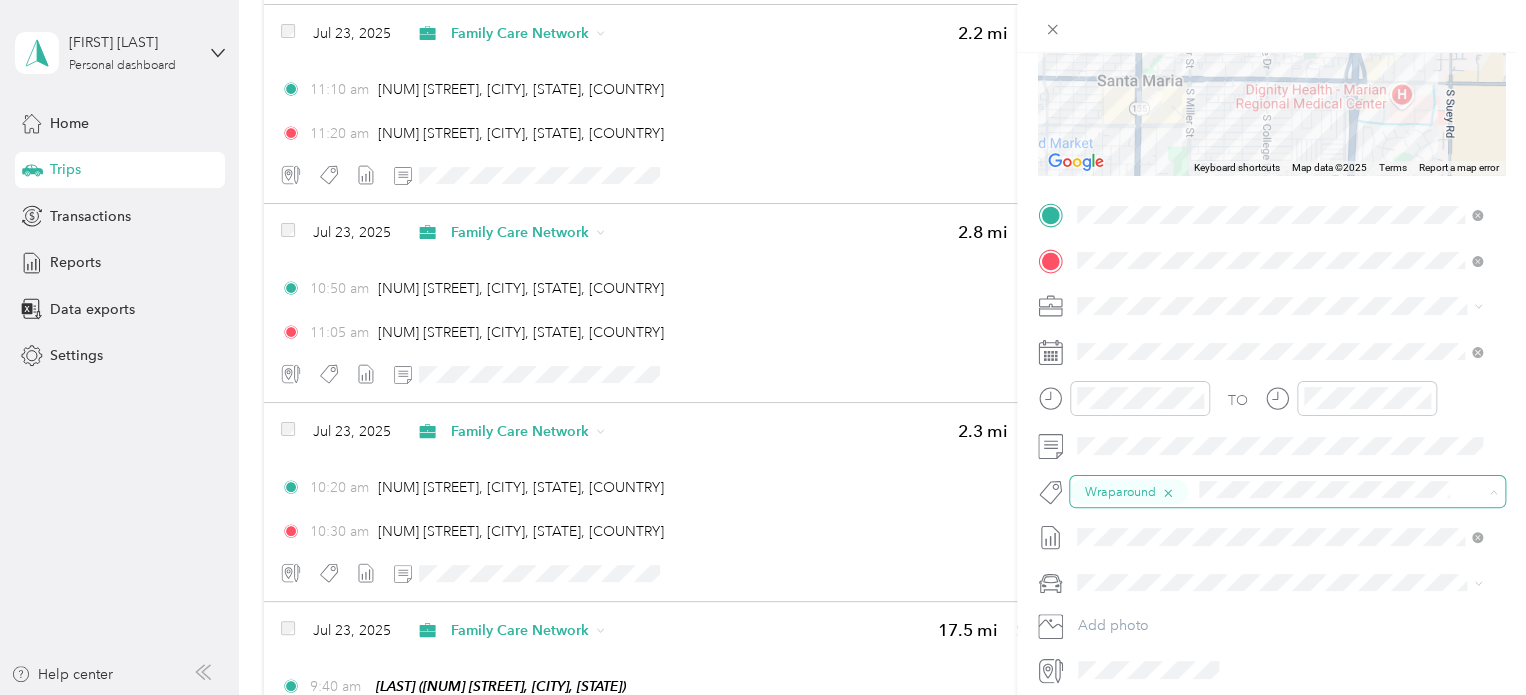 click 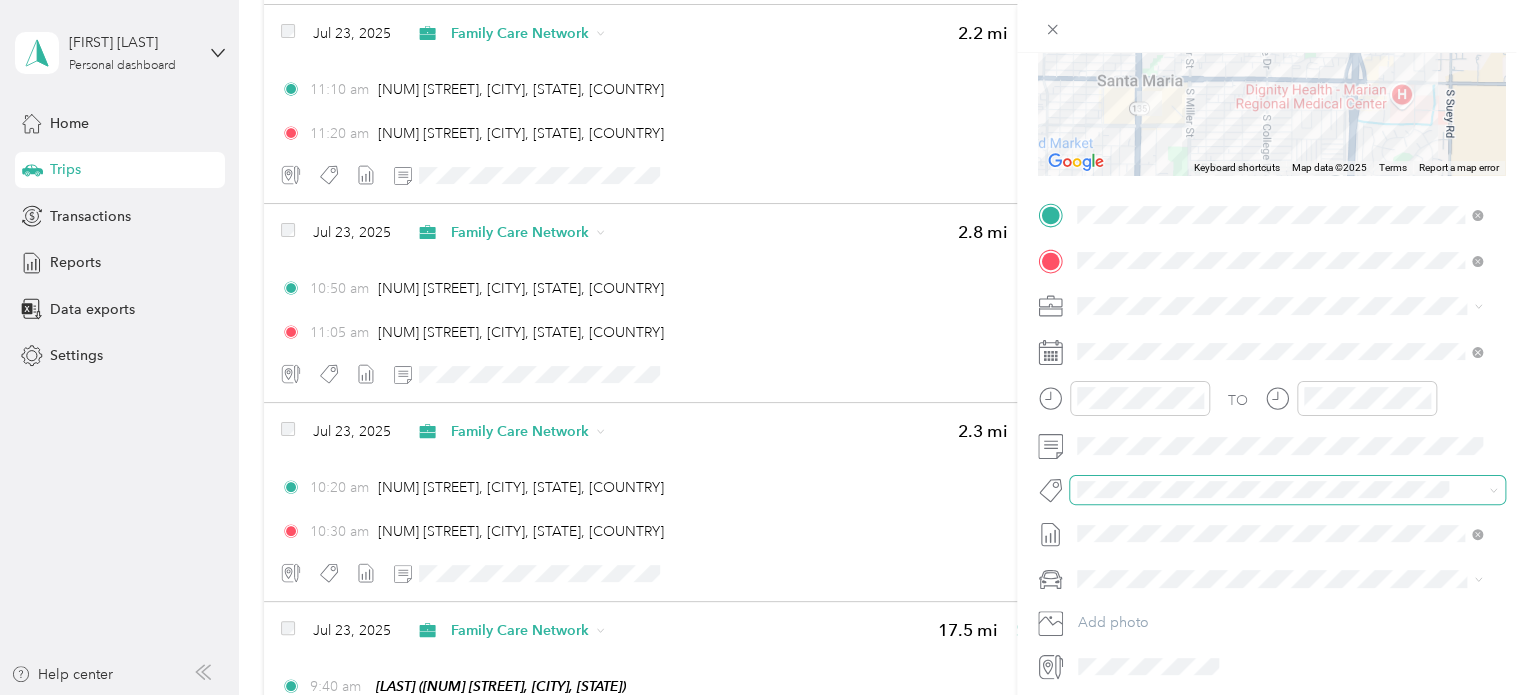 click on "Specialty Mhs" at bounding box center (1136, 514) 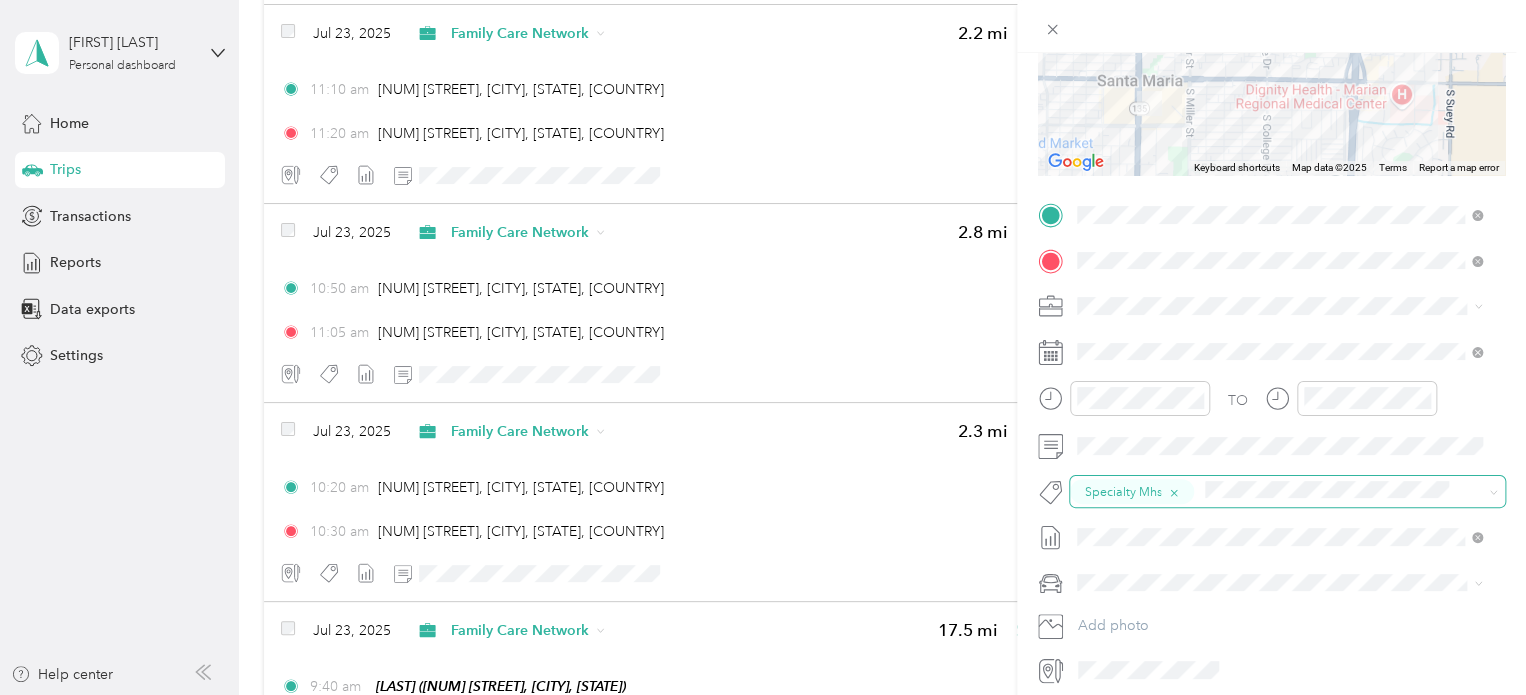 scroll, scrollTop: 0, scrollLeft: 0, axis: both 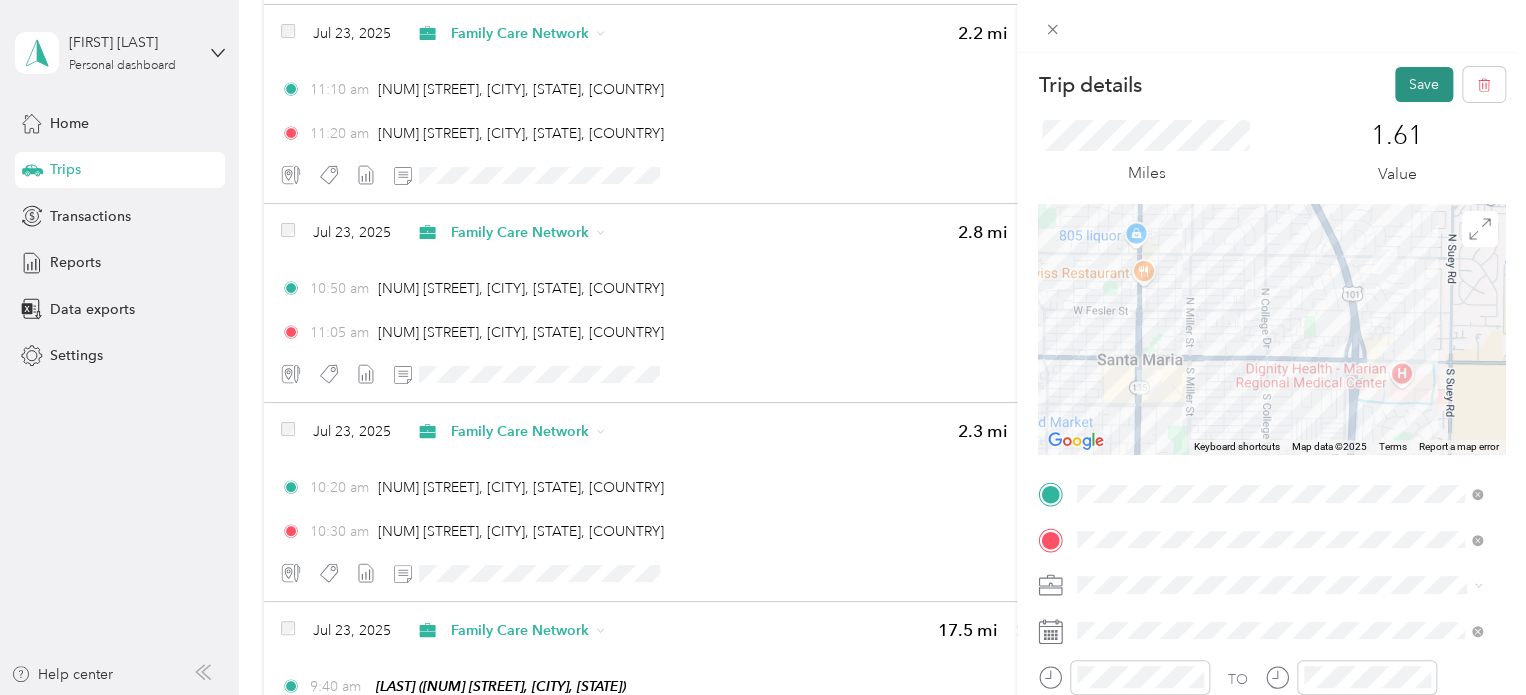click on "Save" at bounding box center (1424, 84) 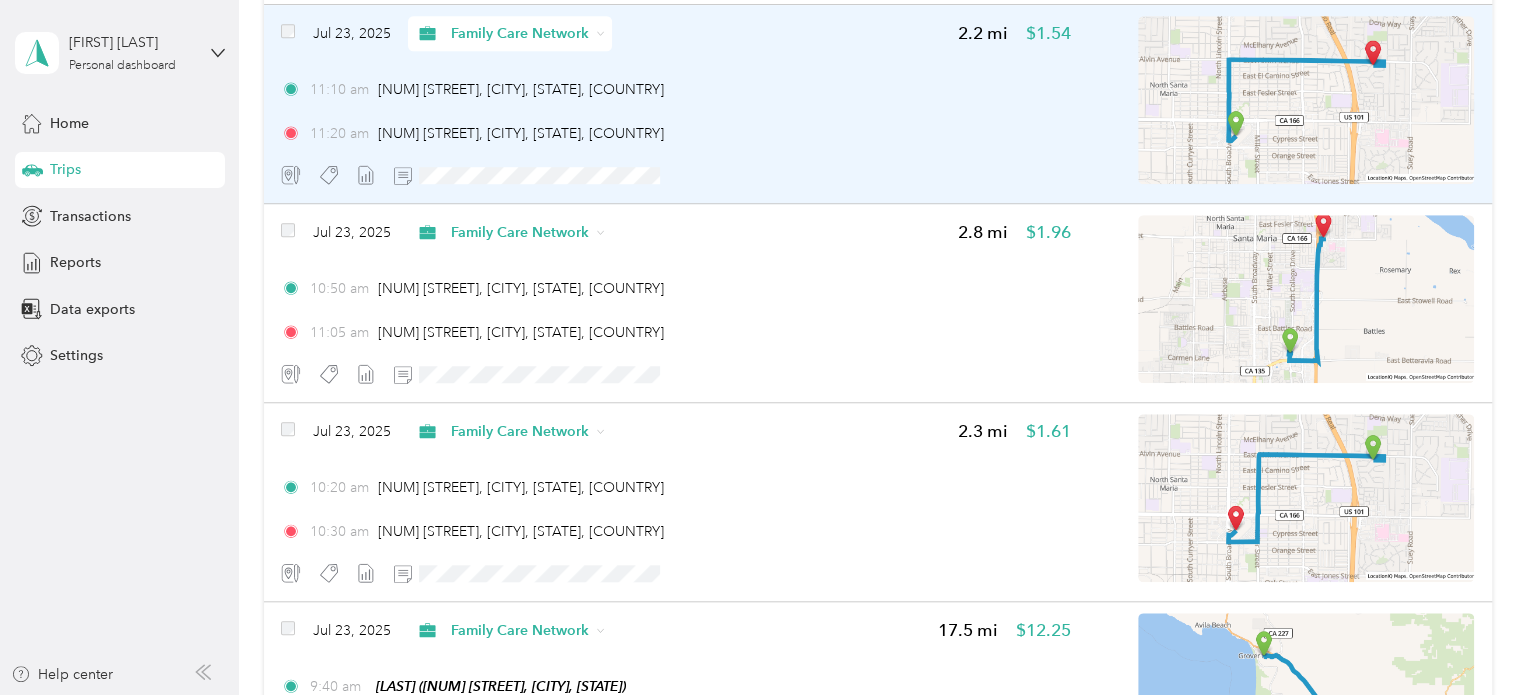 click on "[MONTH] [NUM], [YEAR] [BRAND] [NUM] mi [PRICE] [TIME] [NUM] [STREET], [CITY], [STATE] [TIME] [NUM] [STREET], [CITY], [STATE]" at bounding box center [675, 104] 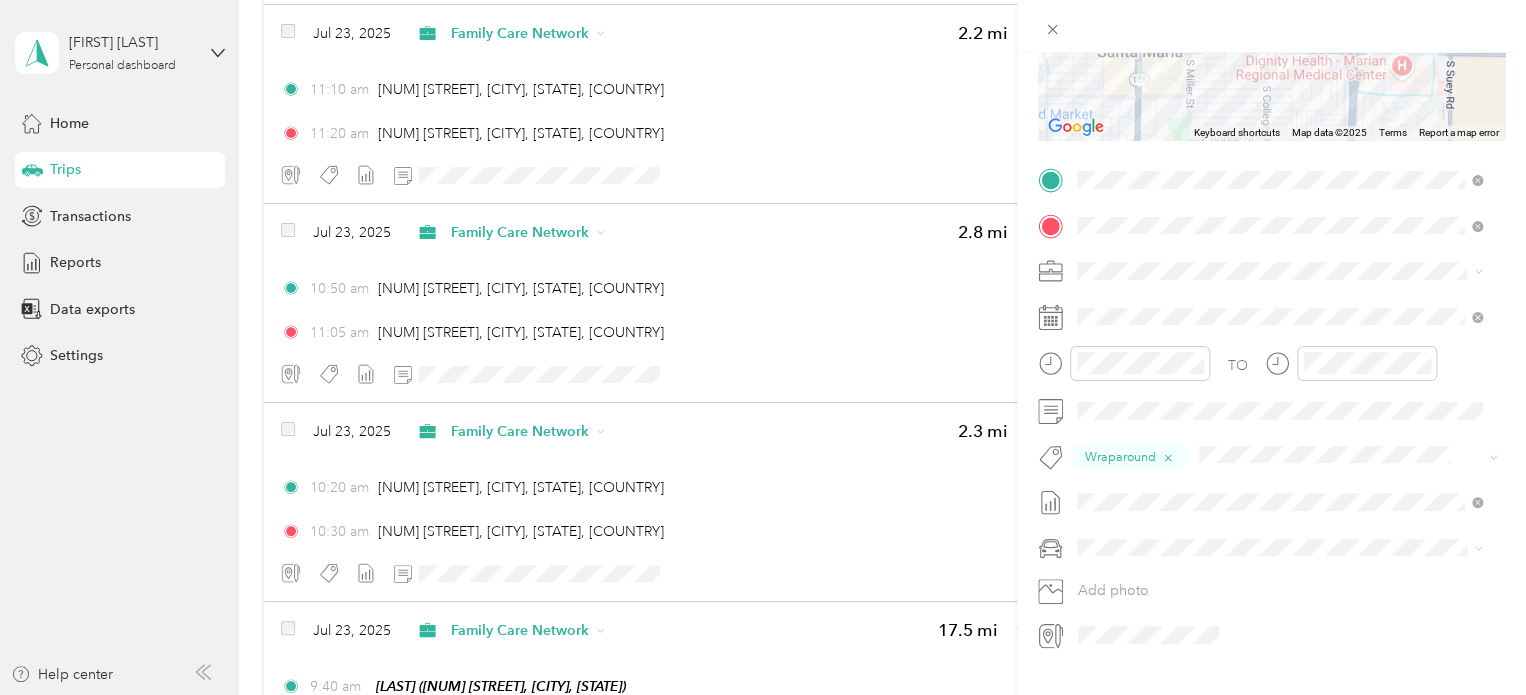 scroll, scrollTop: 321, scrollLeft: 0, axis: vertical 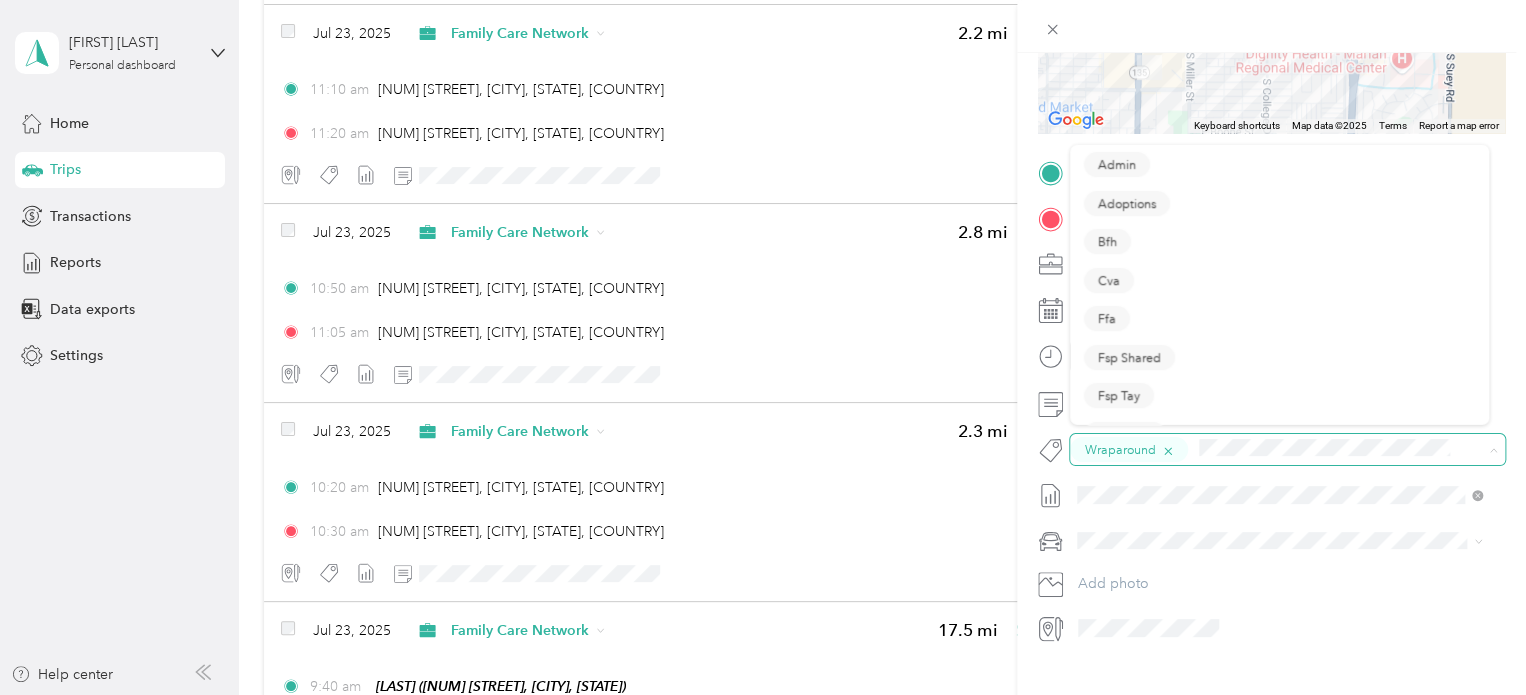 click 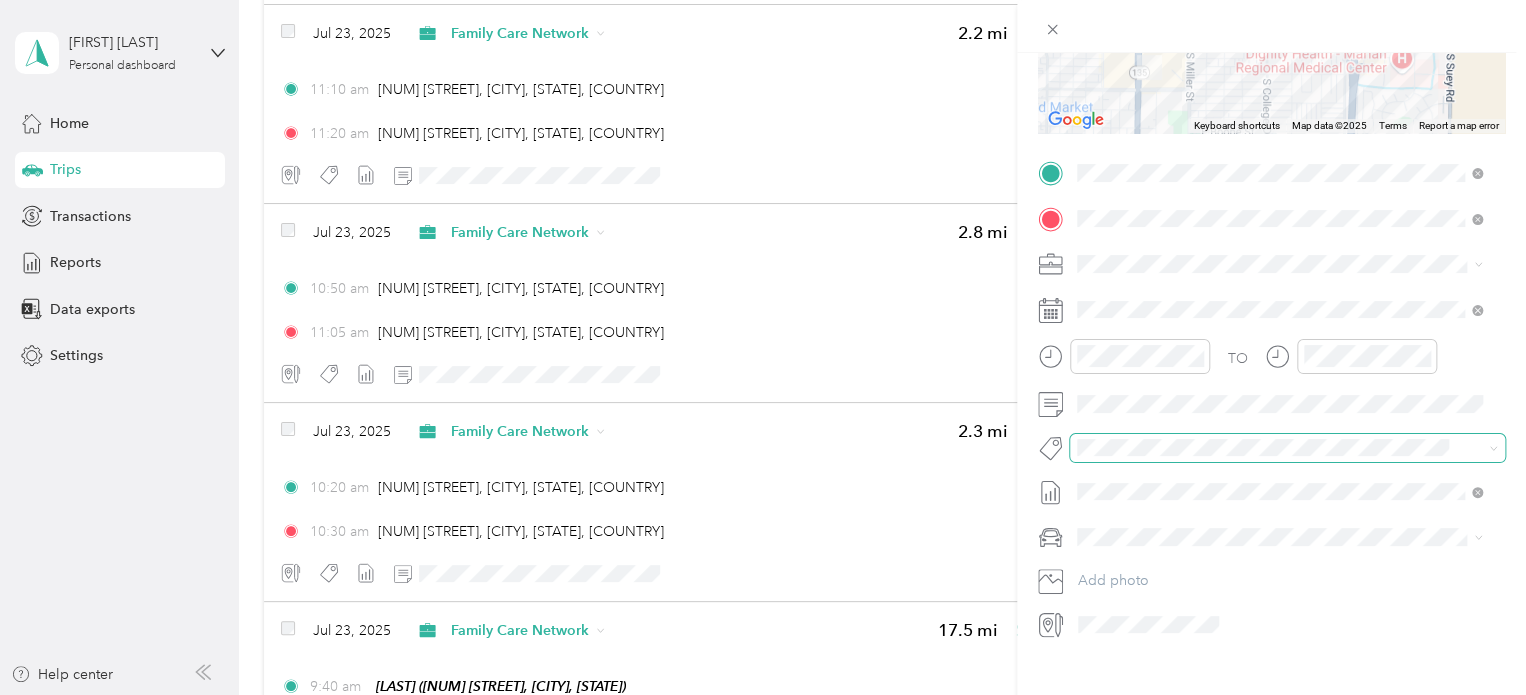 click on "Specialty Mhs" at bounding box center [1279, 471] 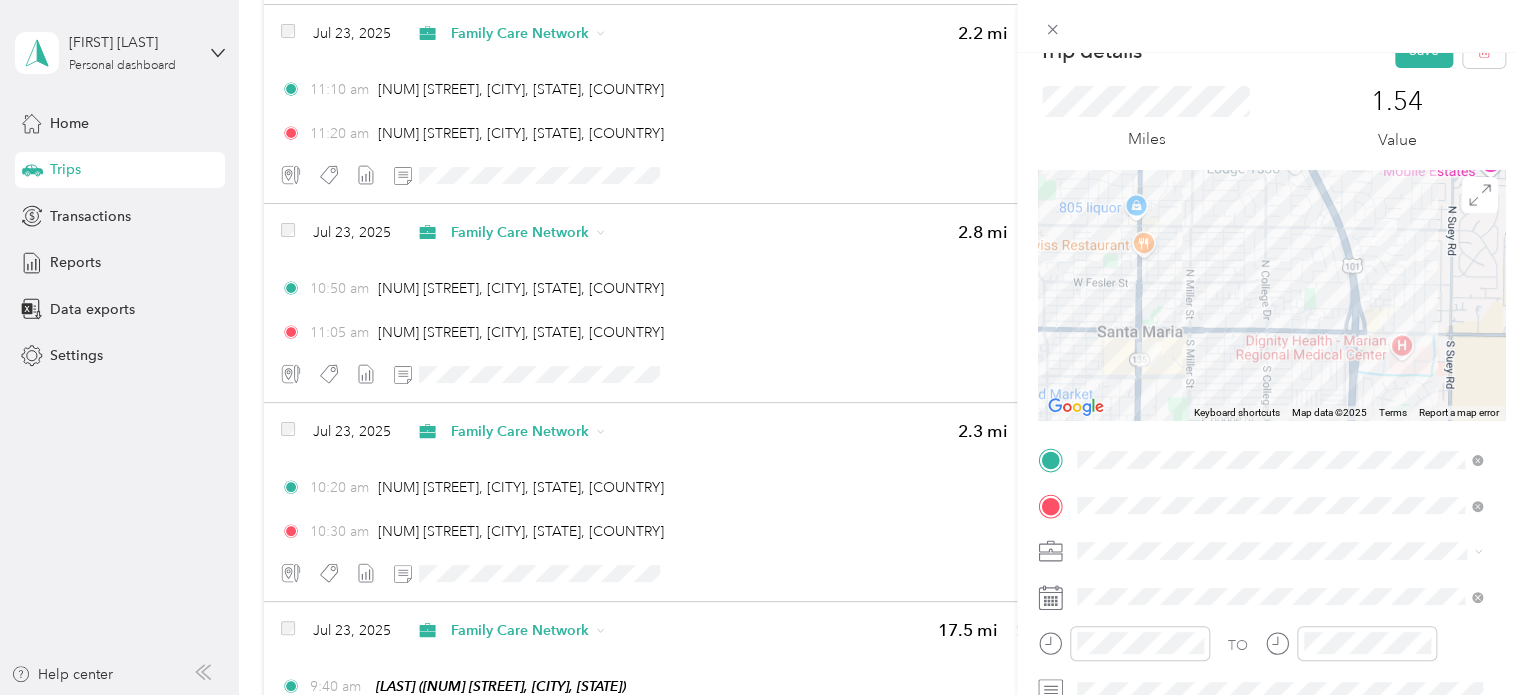 scroll, scrollTop: 0, scrollLeft: 0, axis: both 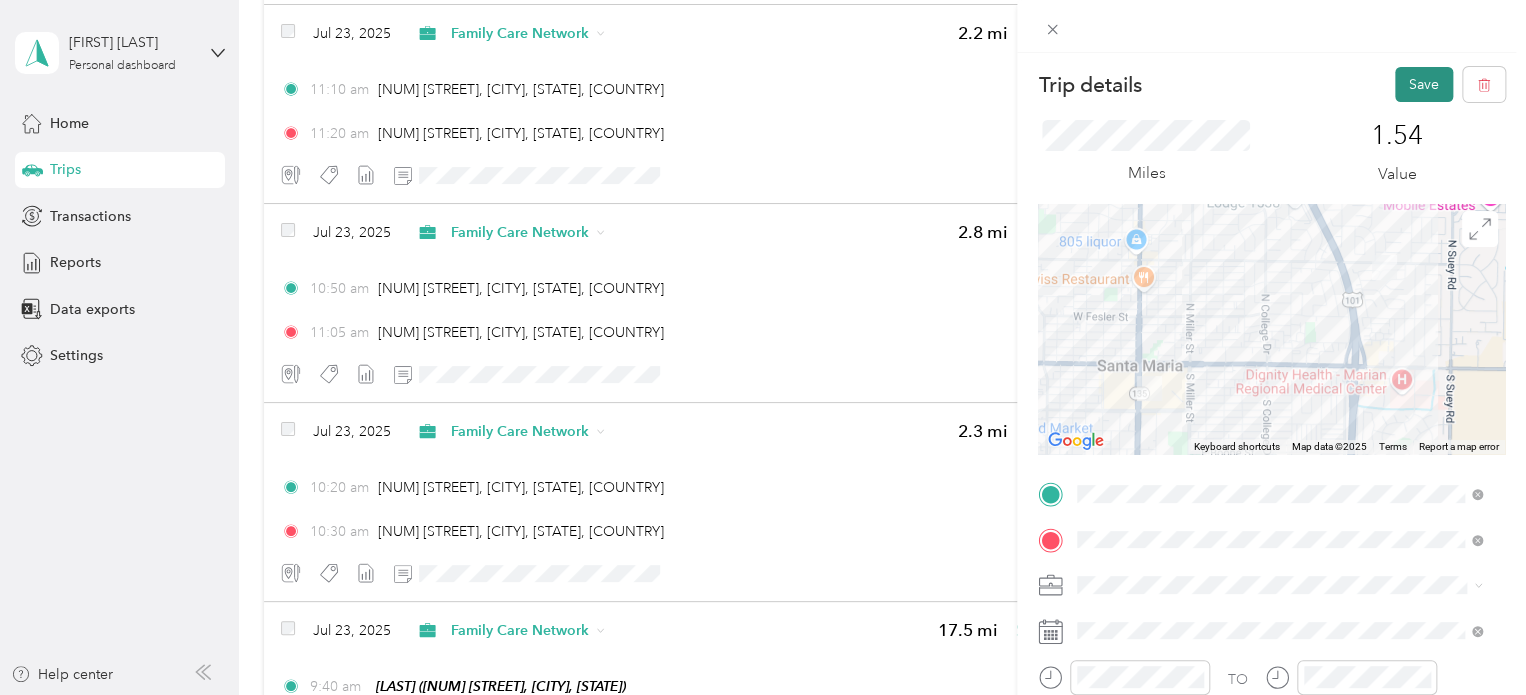 click on "Save" at bounding box center [1424, 84] 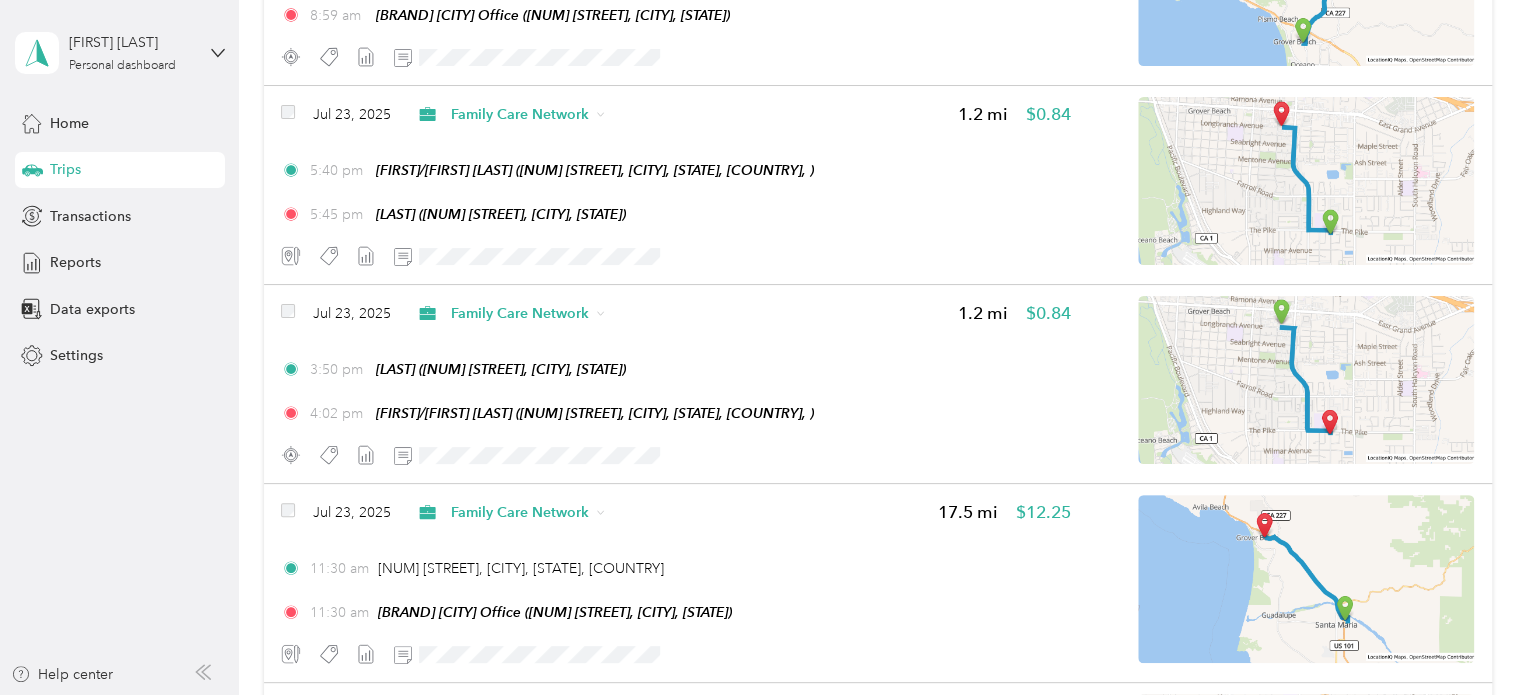 scroll, scrollTop: 7455, scrollLeft: 0, axis: vertical 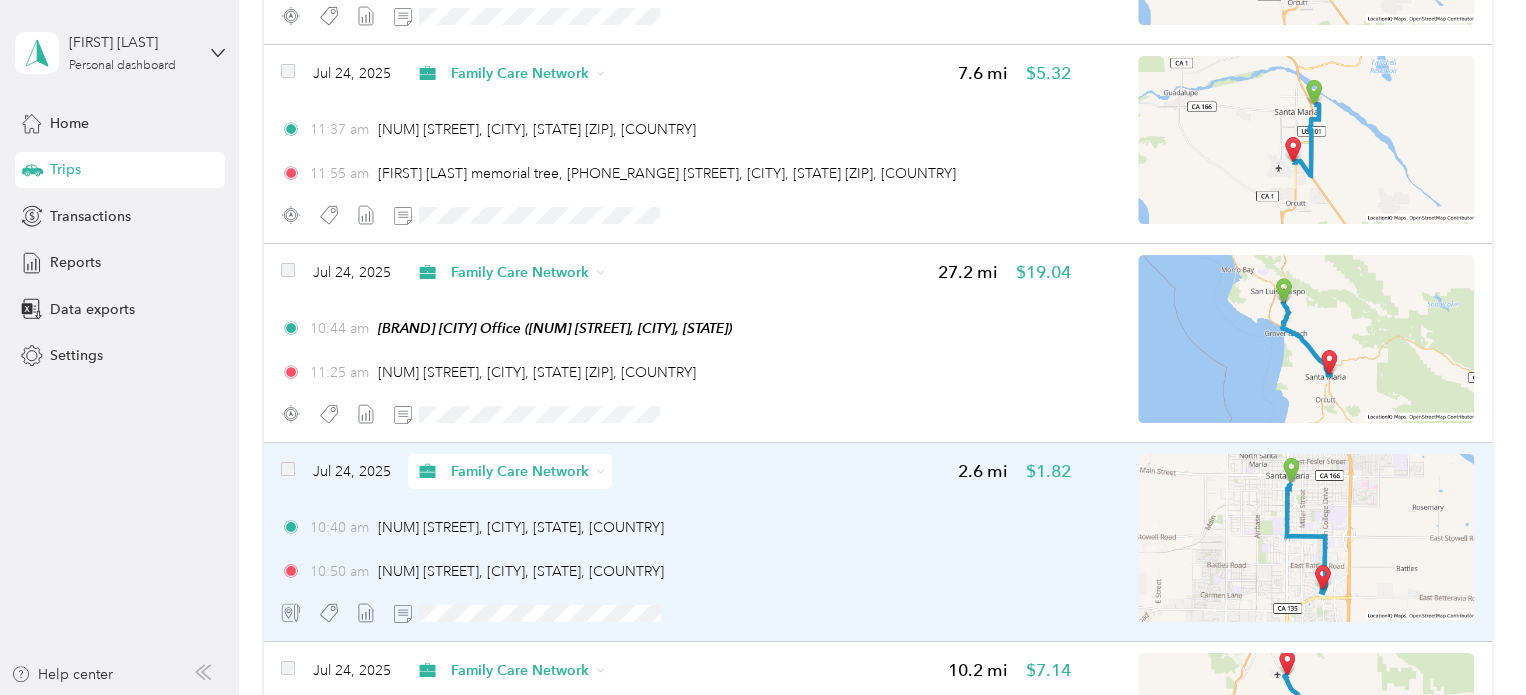 click on "[MONTH] [NUM], [YEAR] [BRAND] [NUM] mi [PRICE]" at bounding box center [675, 471] 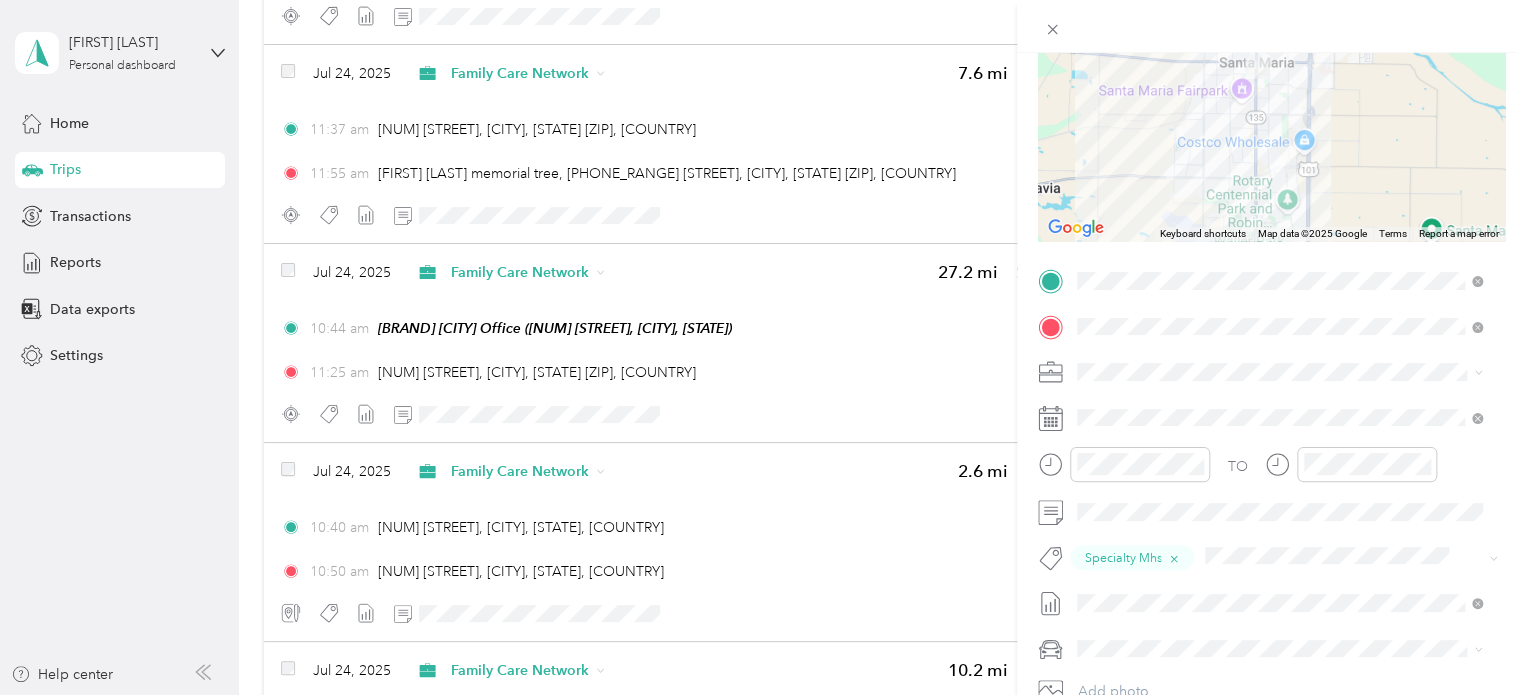 scroll, scrollTop: 217, scrollLeft: 0, axis: vertical 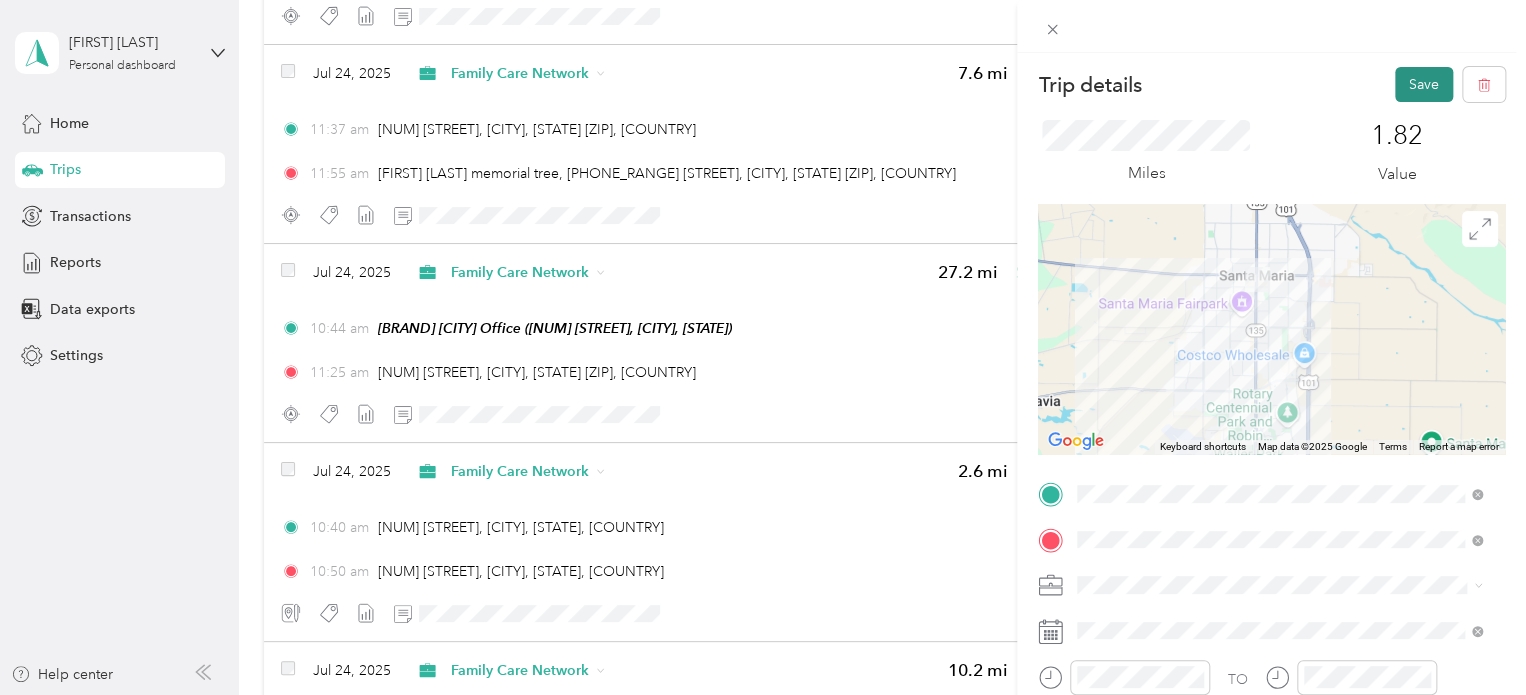 click on "Save" at bounding box center [1424, 84] 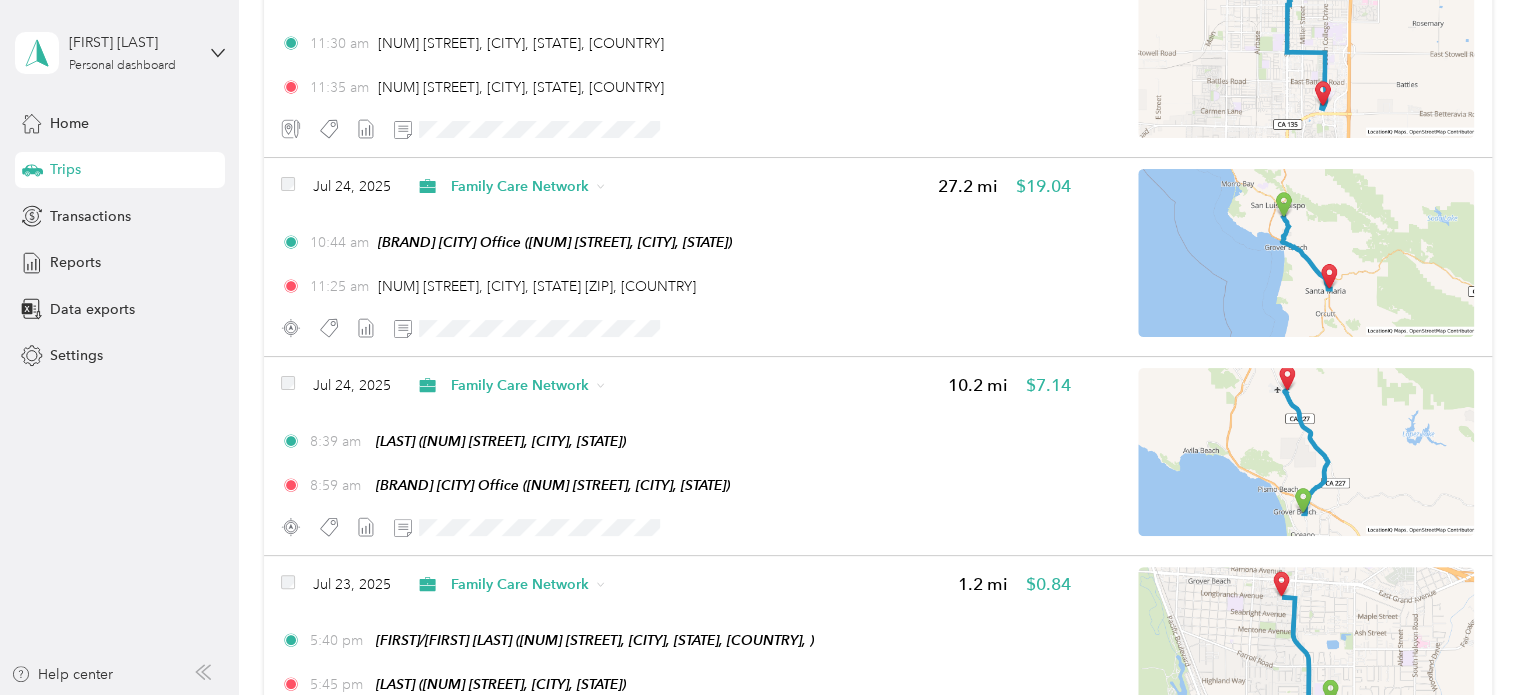 scroll, scrollTop: 7140, scrollLeft: 0, axis: vertical 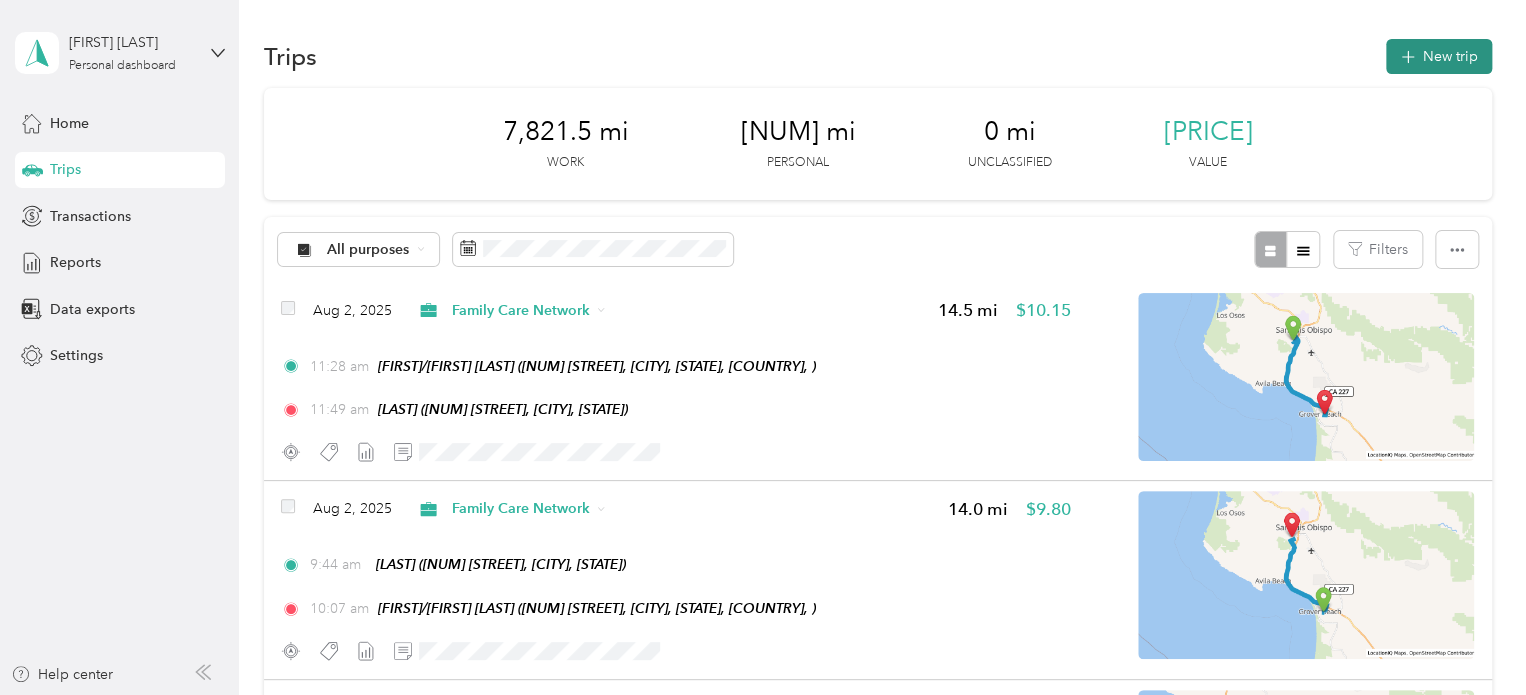 click on "New trip" at bounding box center (1439, 56) 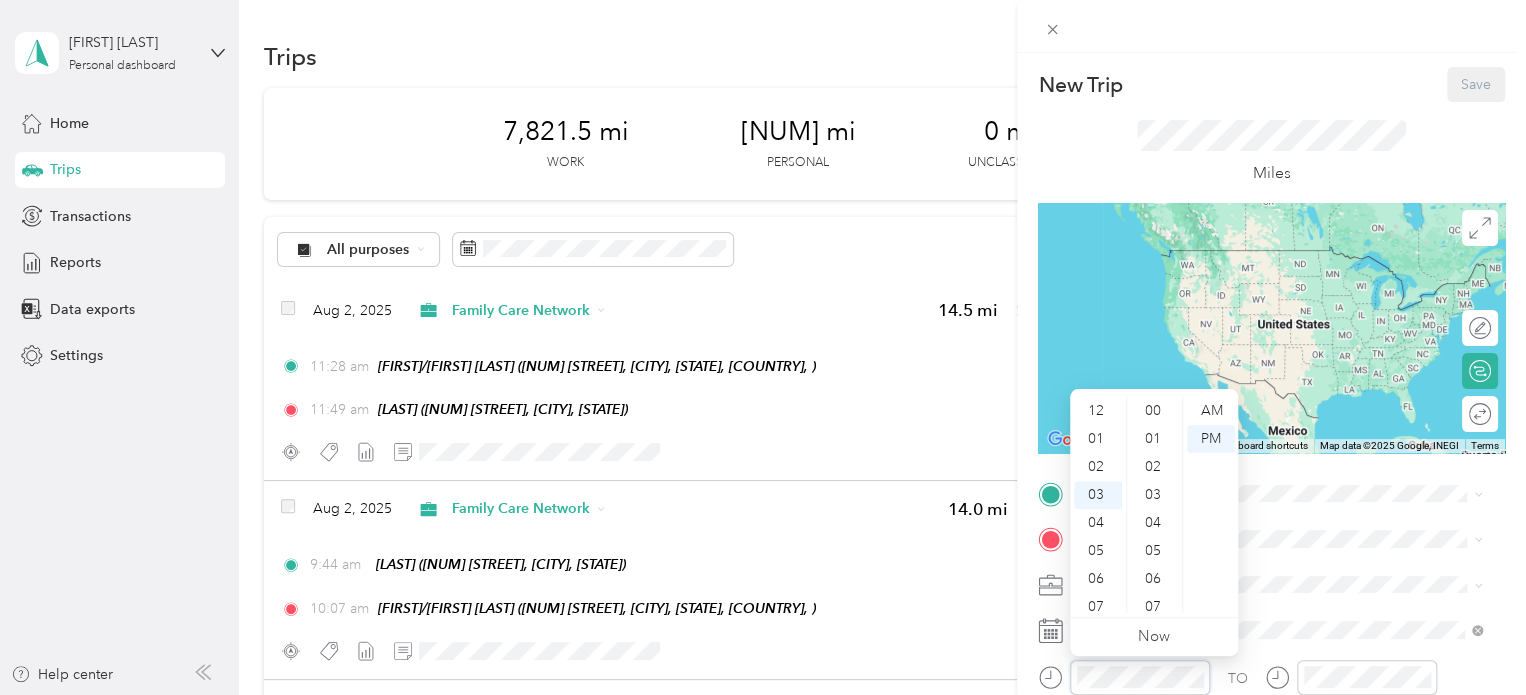 scroll, scrollTop: 84, scrollLeft: 0, axis: vertical 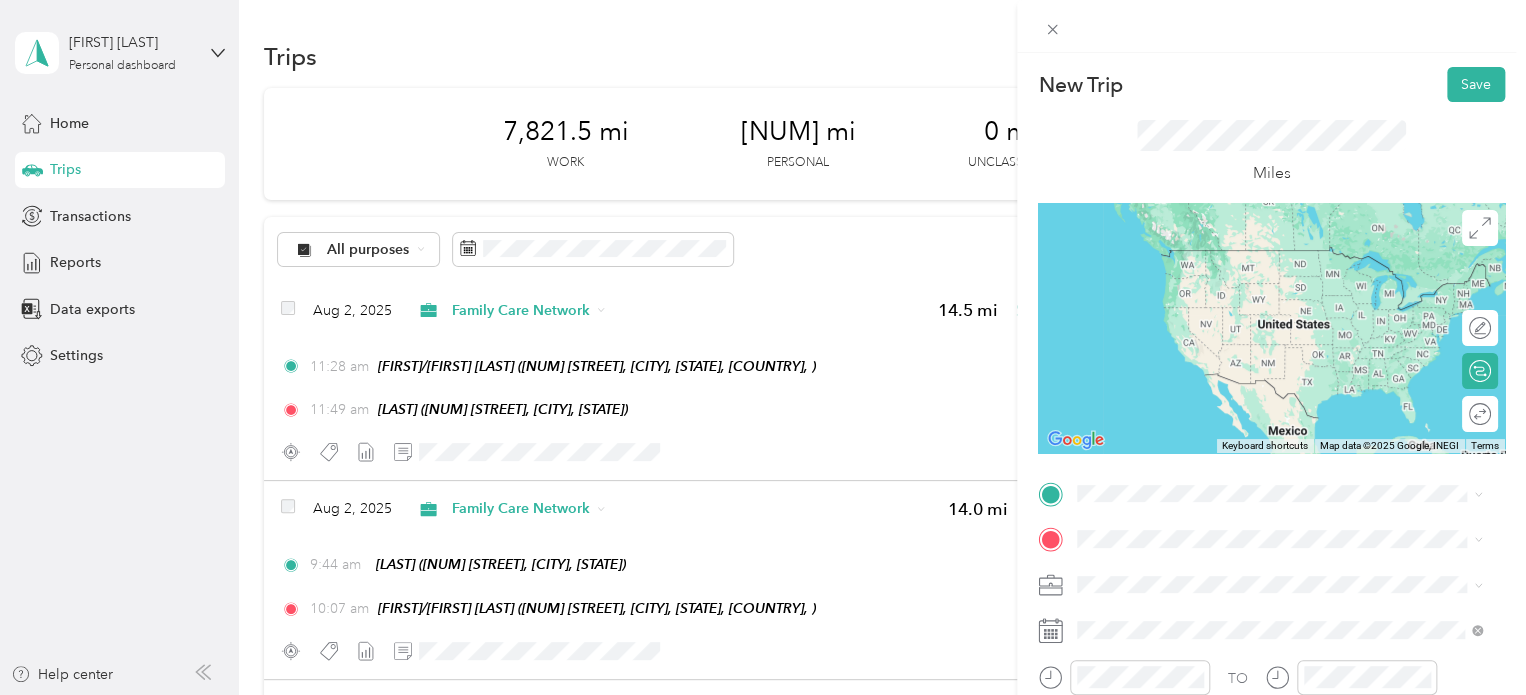 click 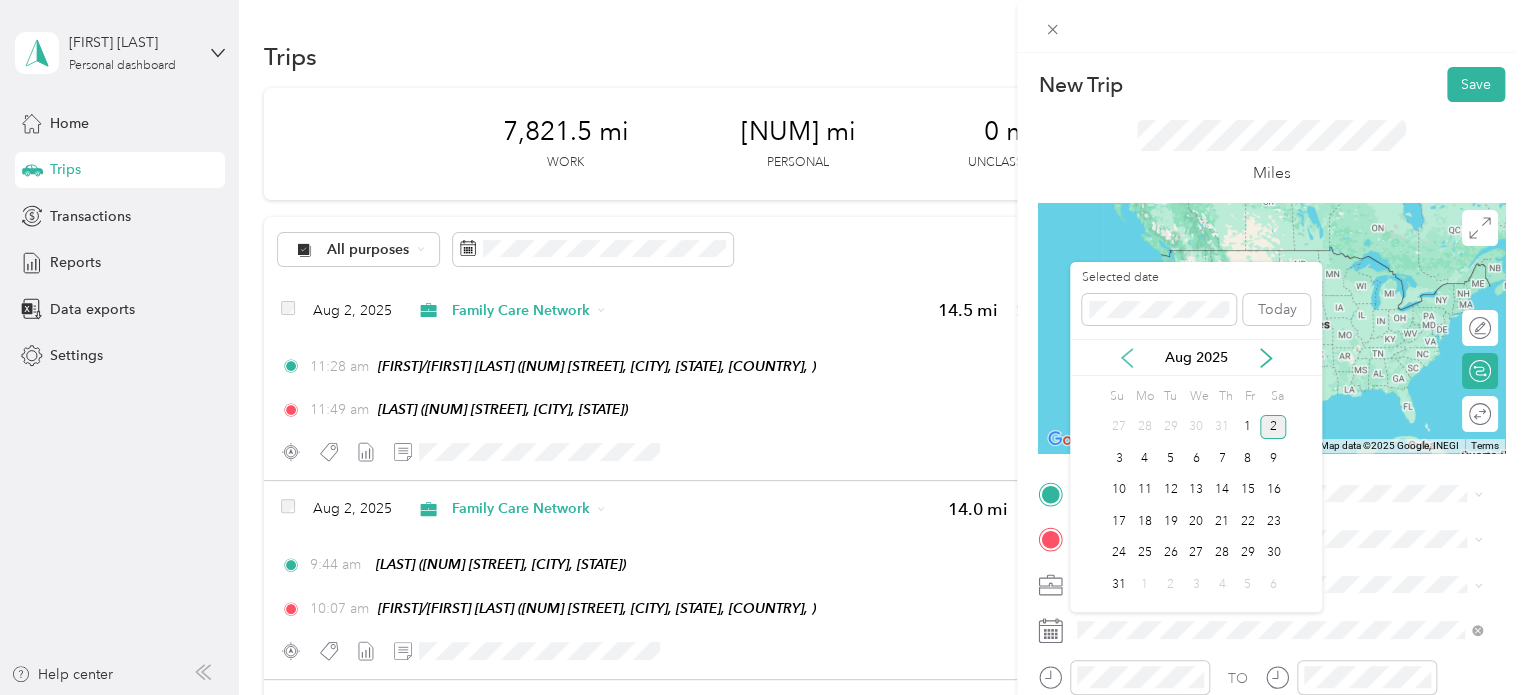 click 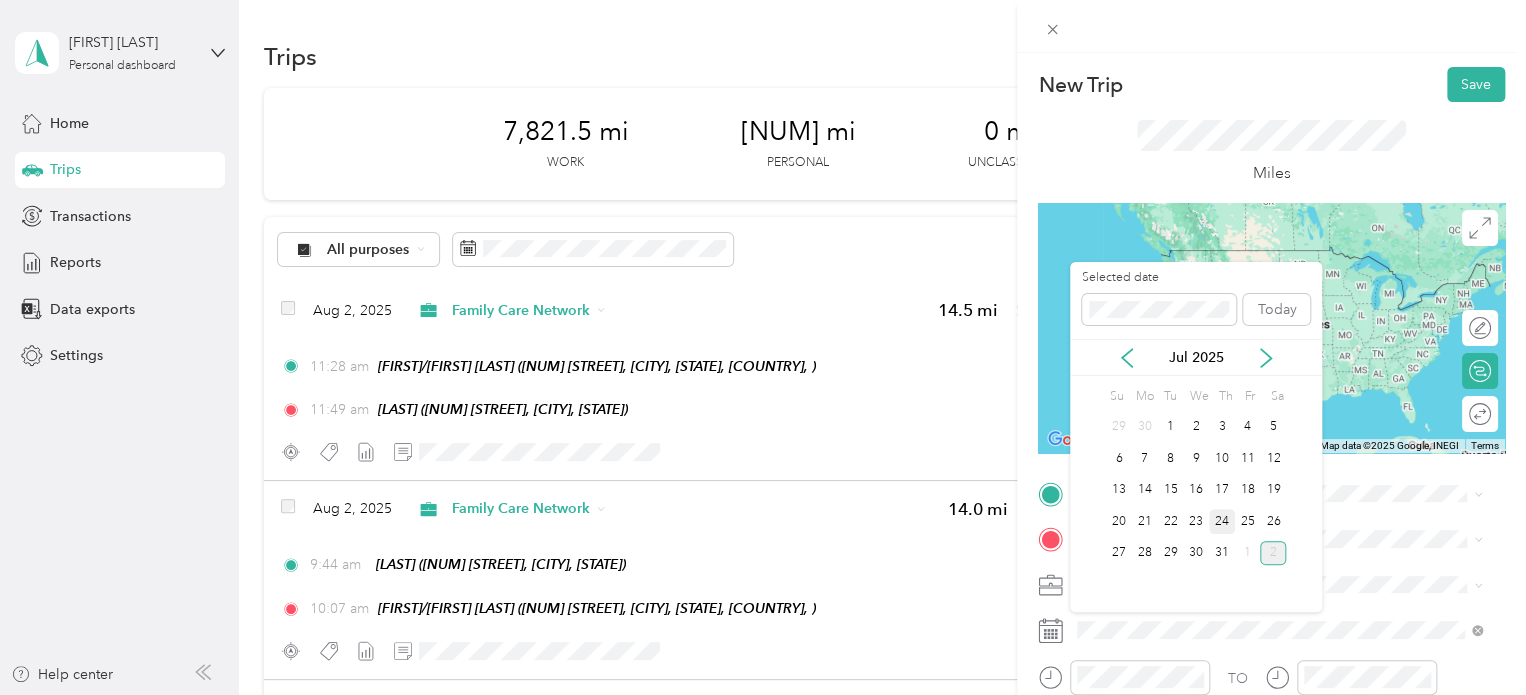 click on "24" at bounding box center [1222, 521] 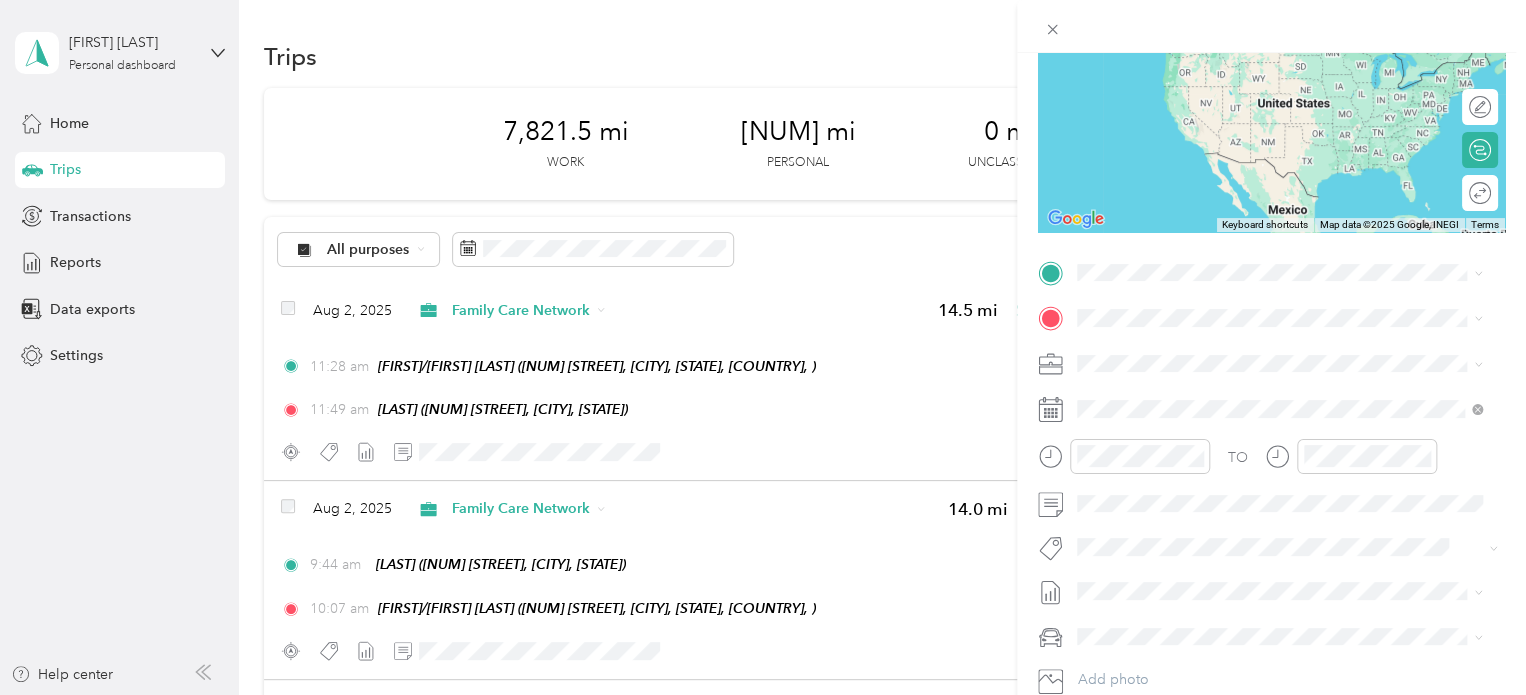 scroll, scrollTop: 224, scrollLeft: 0, axis: vertical 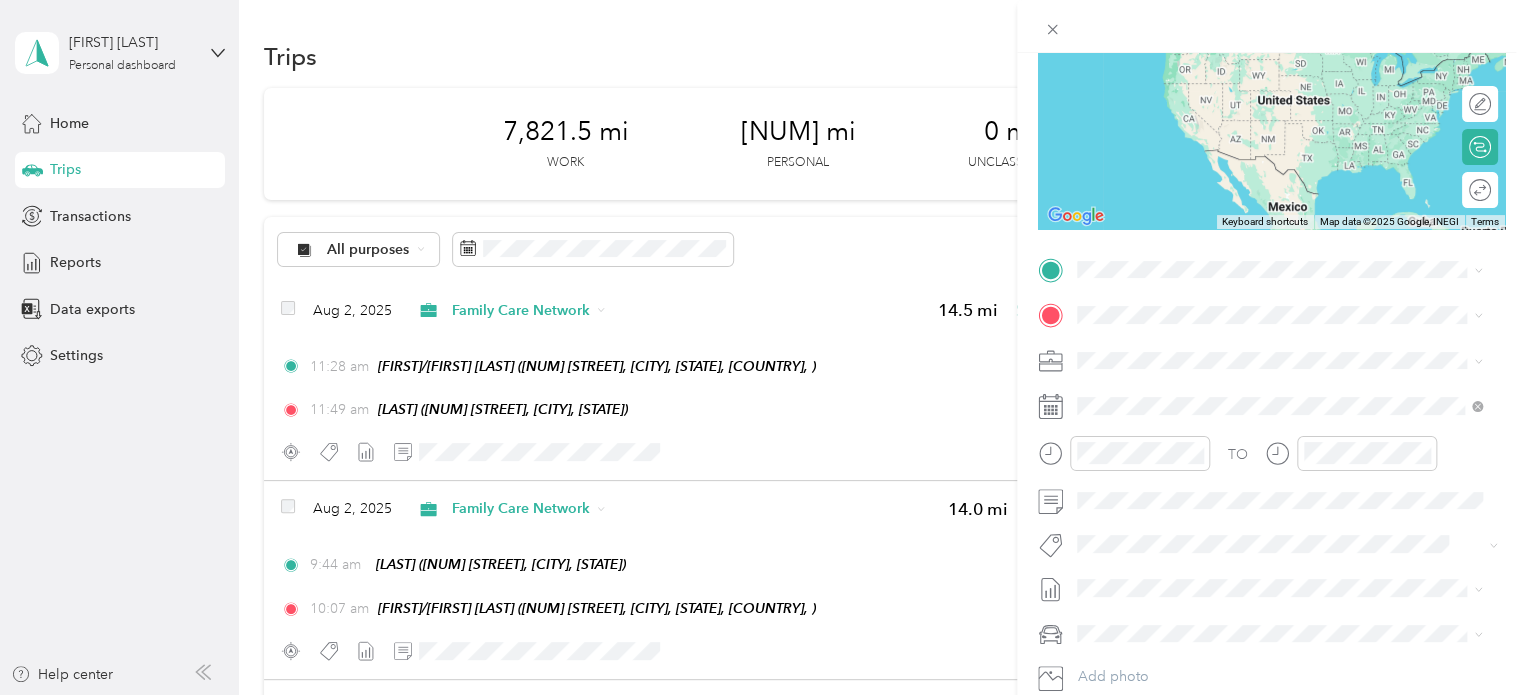 click on "TEAM [BRAND] [CITY] Office" at bounding box center [1276, 340] 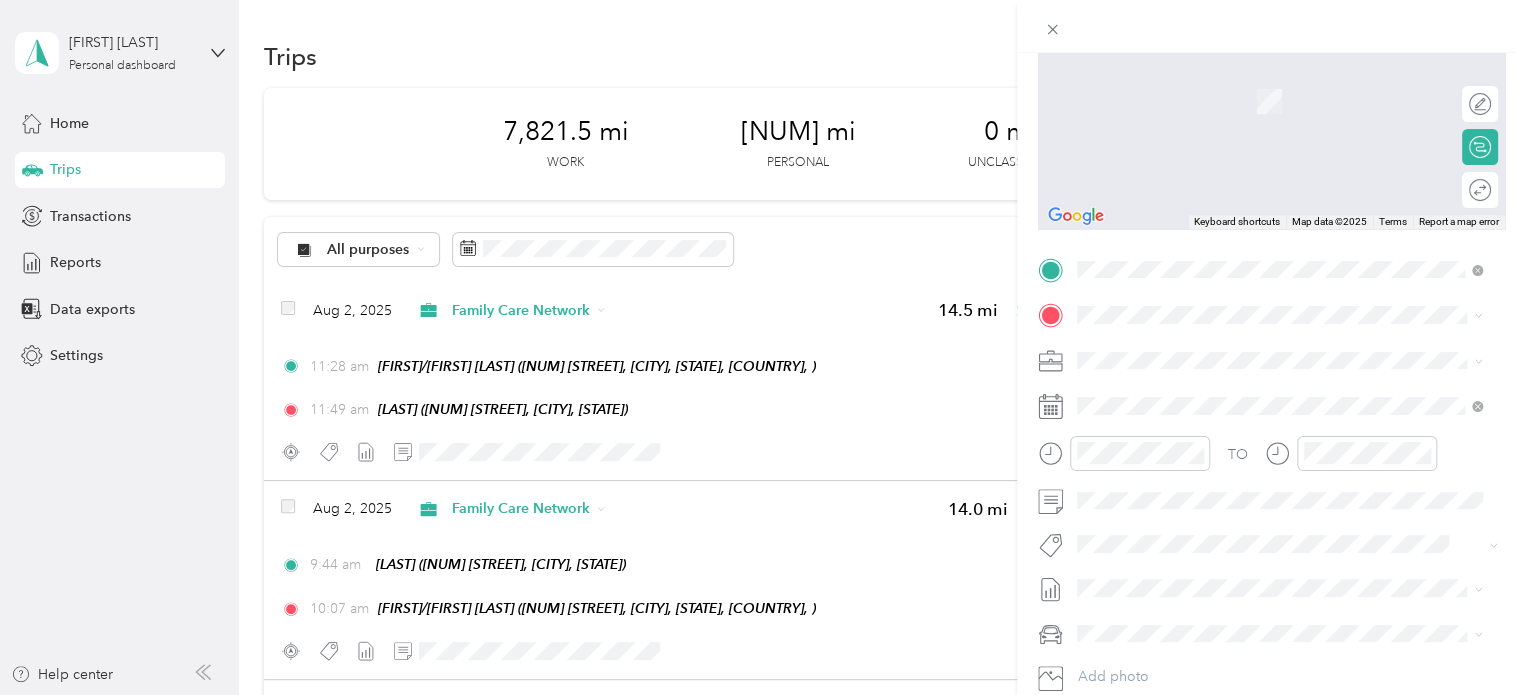 click on "[FIRST] [LAST] [NUM] [STREET], [CITY], [STATE], [COUNTRY]" at bounding box center (1258, 400) 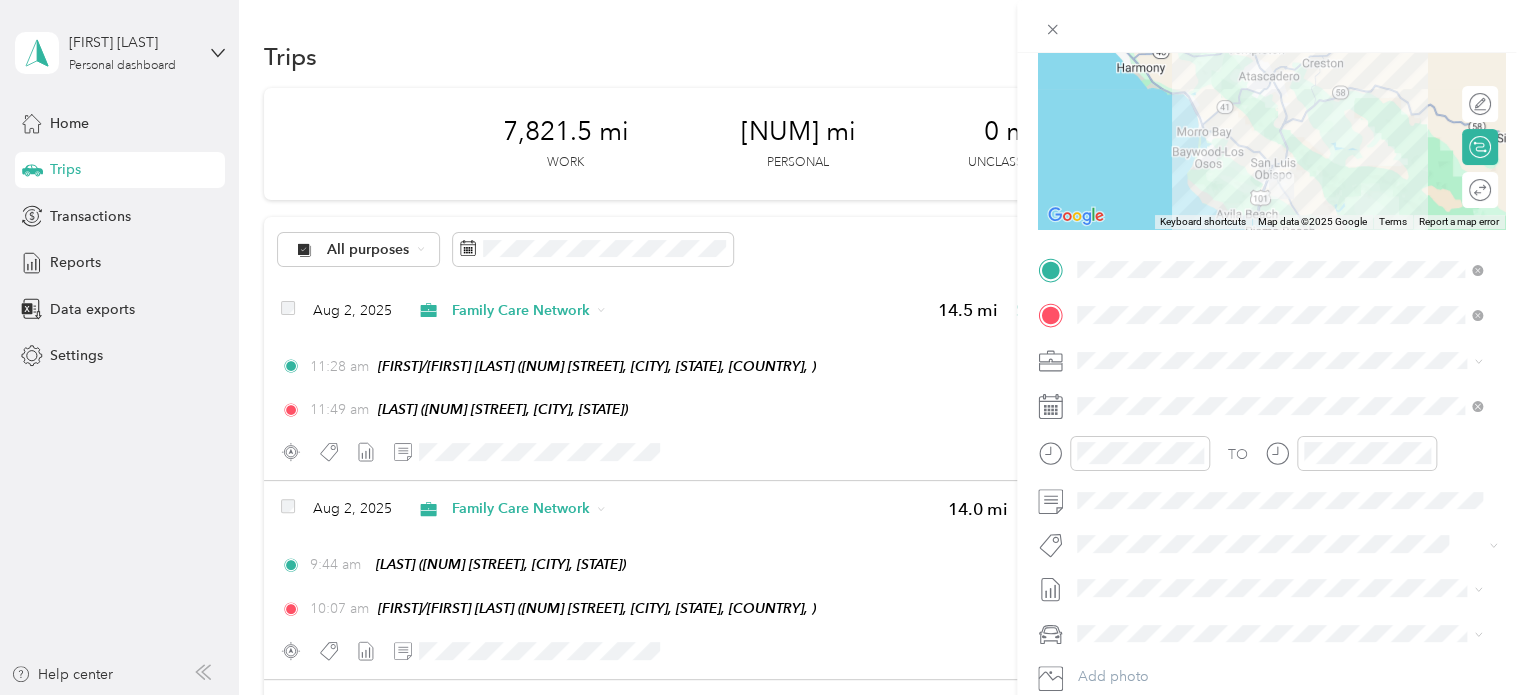 click on "Specialty Mhs" at bounding box center (1279, 568) 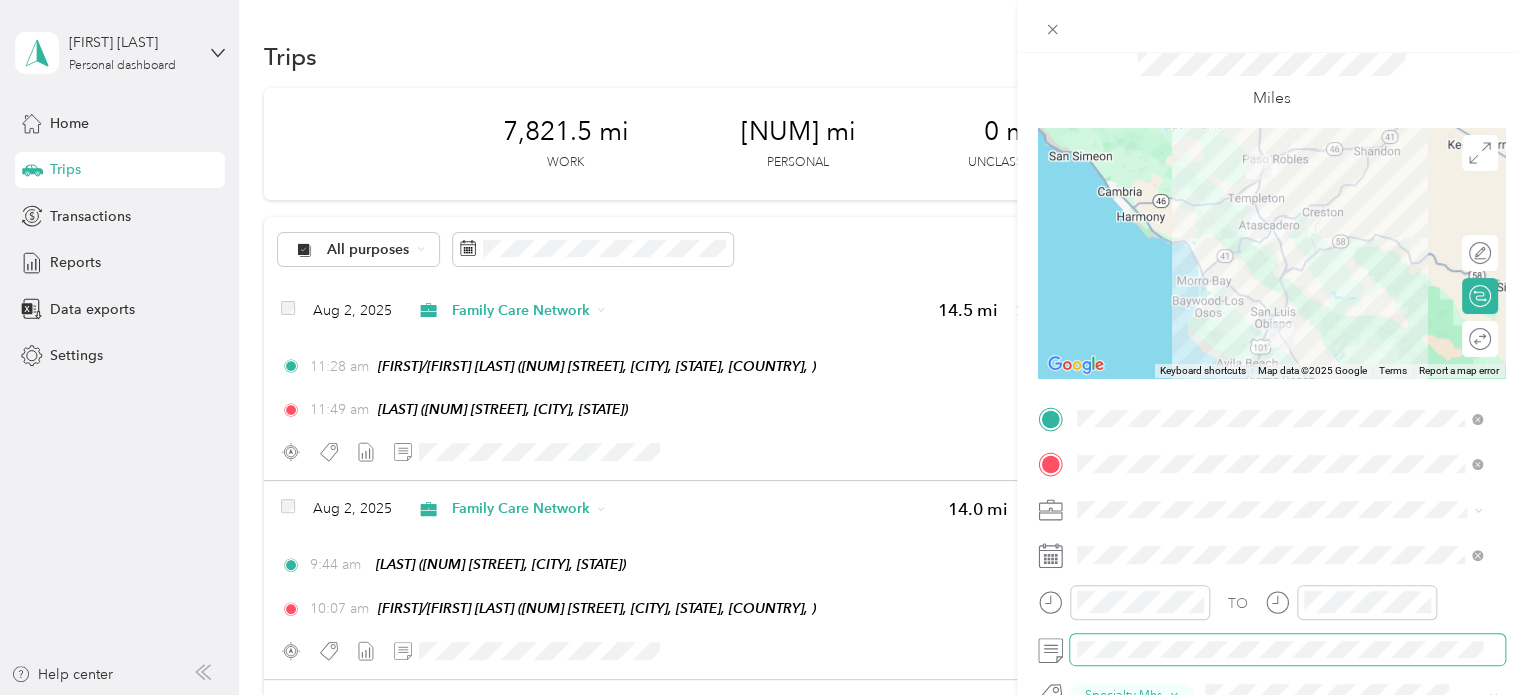 scroll, scrollTop: 0, scrollLeft: 0, axis: both 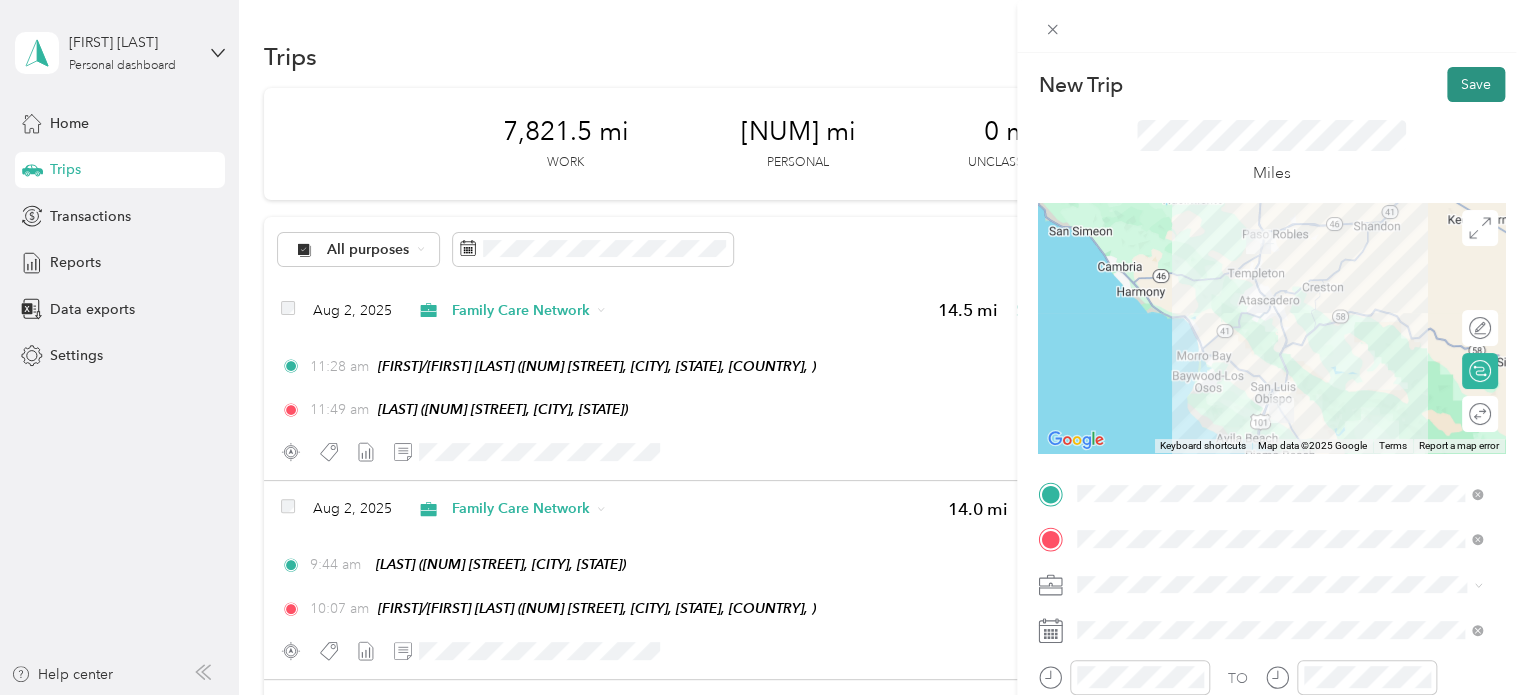 click on "Save" at bounding box center (1476, 84) 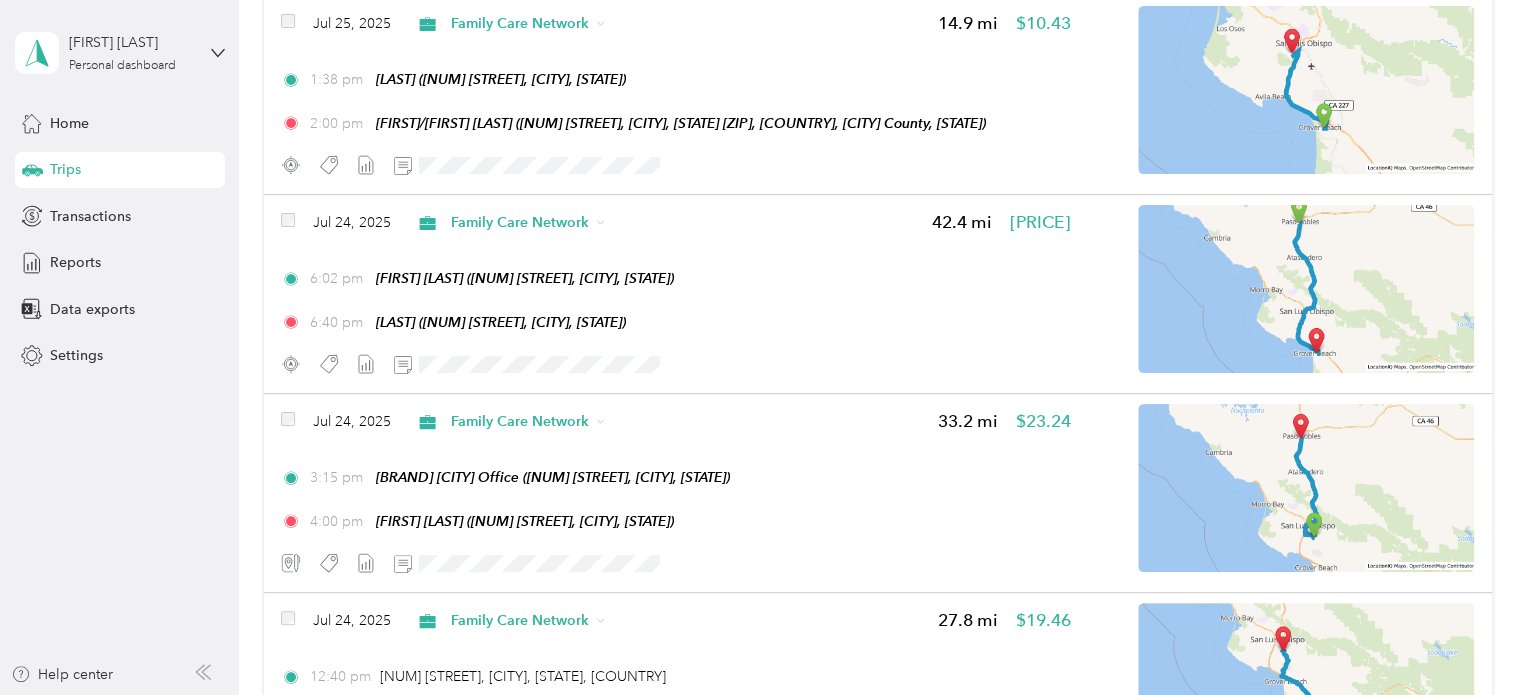 scroll, scrollTop: 6108, scrollLeft: 0, axis: vertical 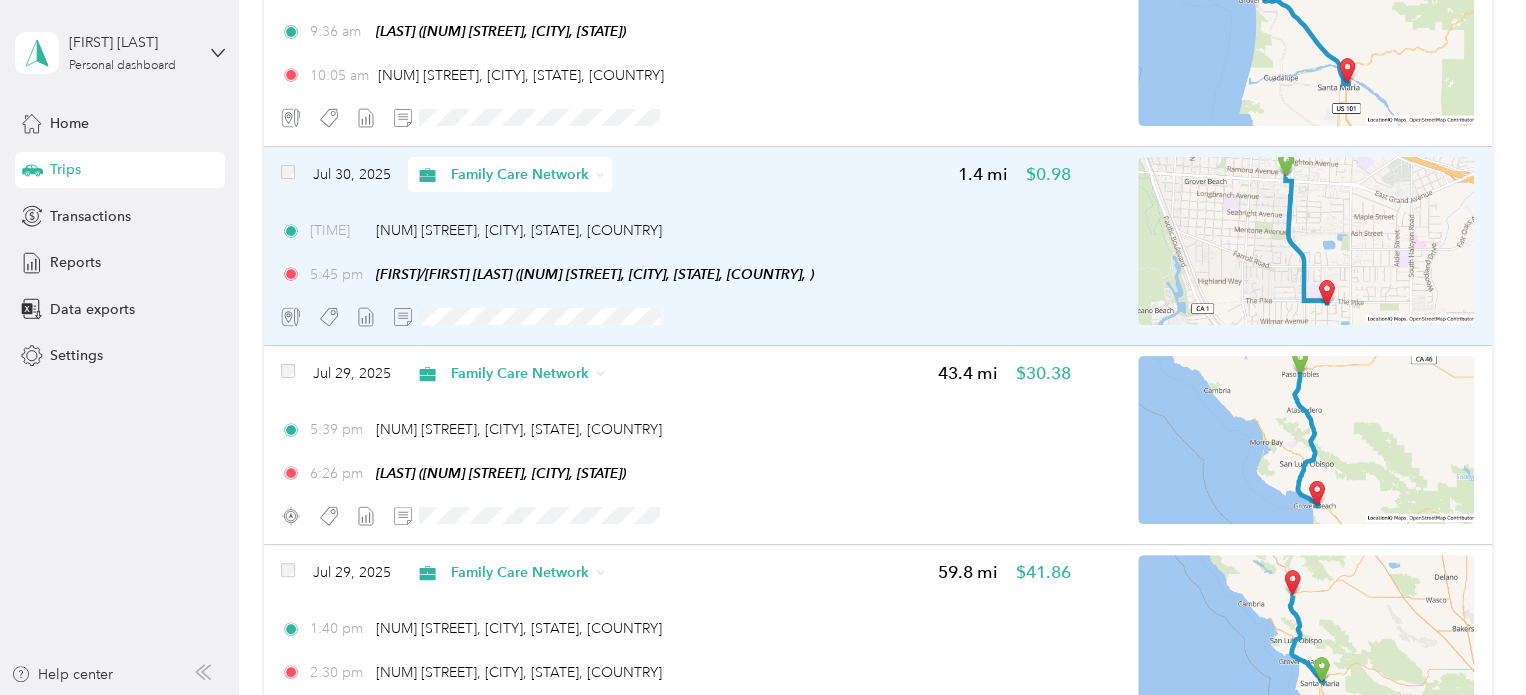 click on "[MONTH] [NUM], [YEAR] [BRAND] [NUM] mi [PRICE]" at bounding box center (675, 174) 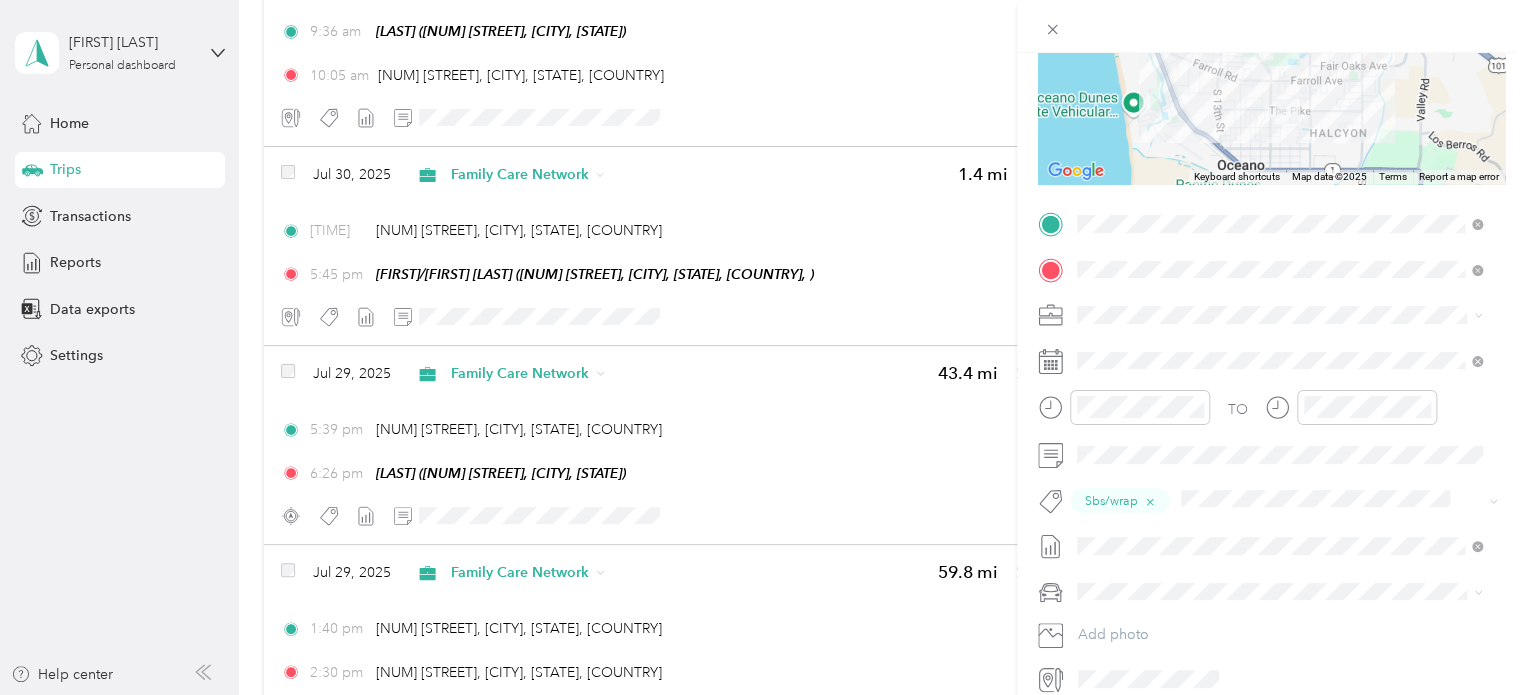 scroll, scrollTop: 357, scrollLeft: 0, axis: vertical 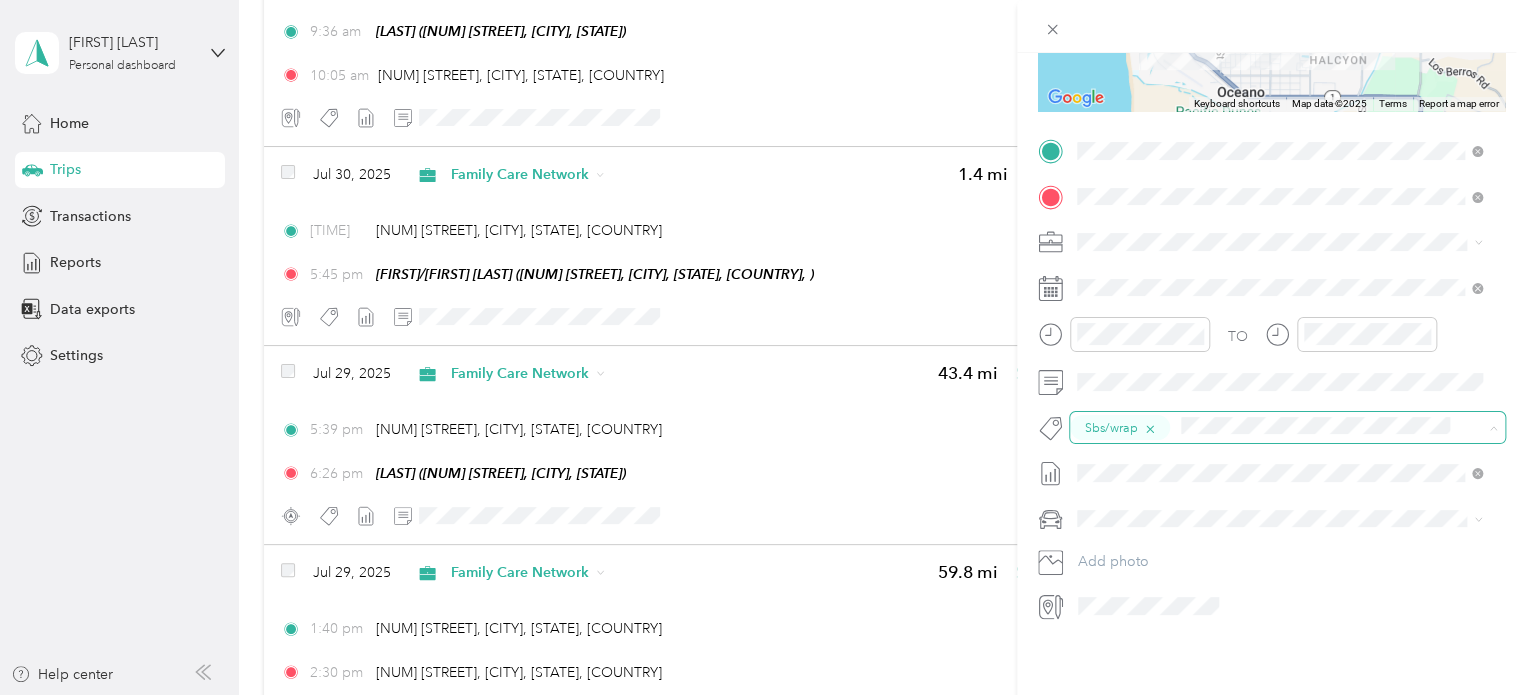 click 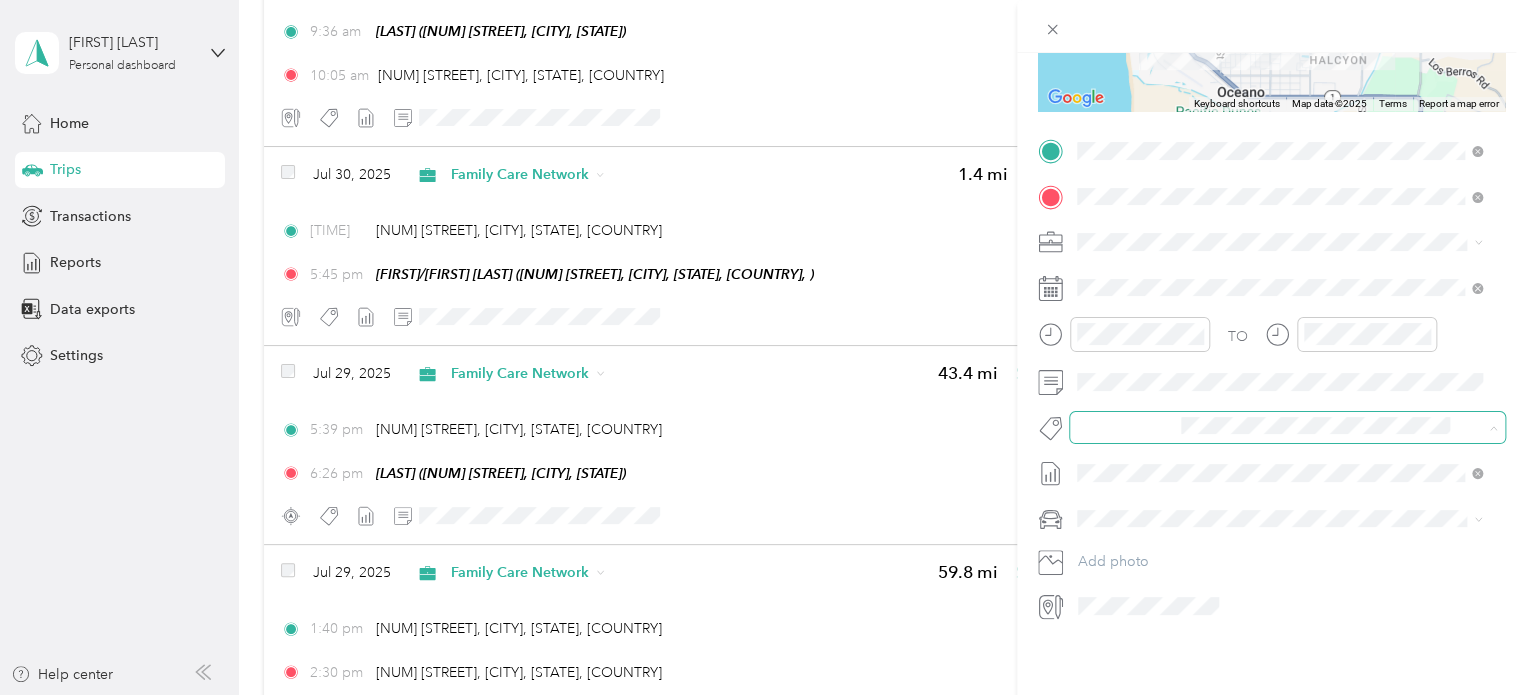 scroll, scrollTop: 354, scrollLeft: 0, axis: vertical 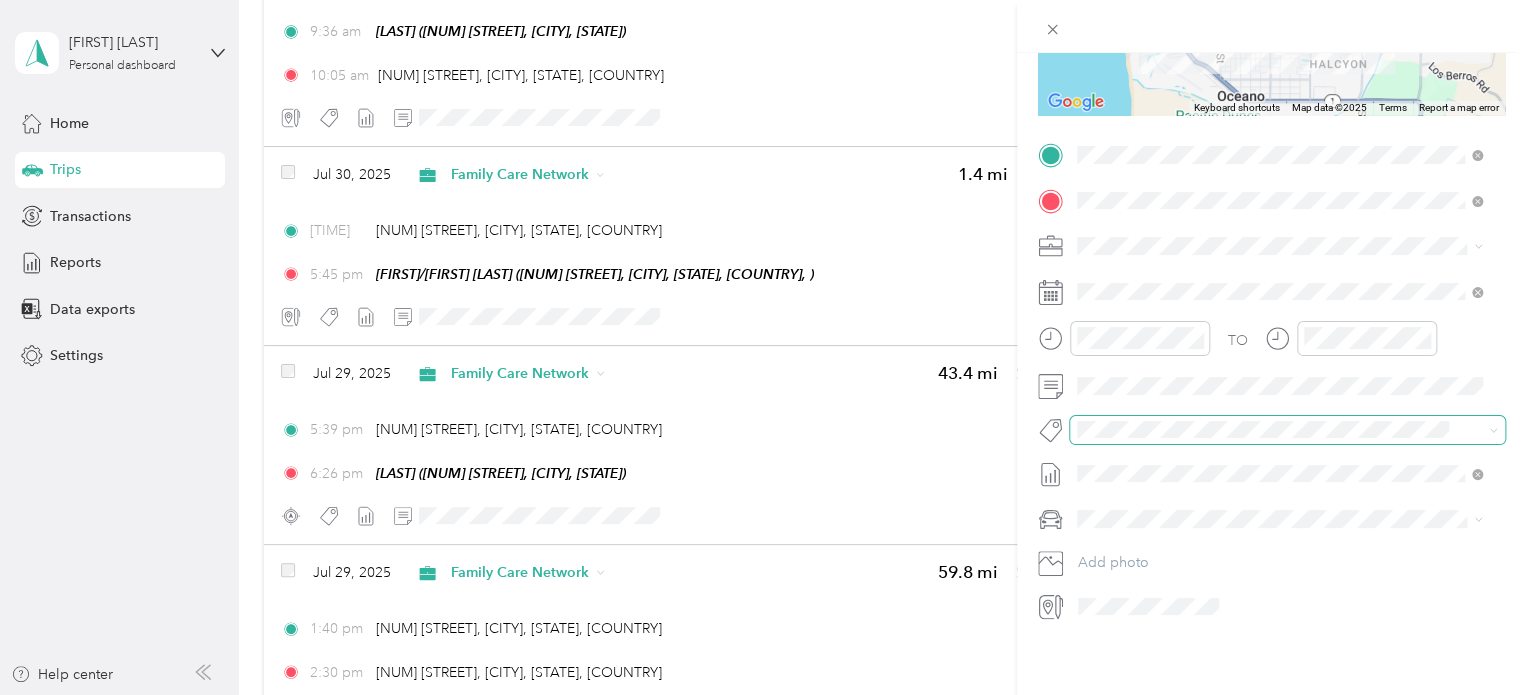 click on "Specialty Mhs" at bounding box center [1136, 438] 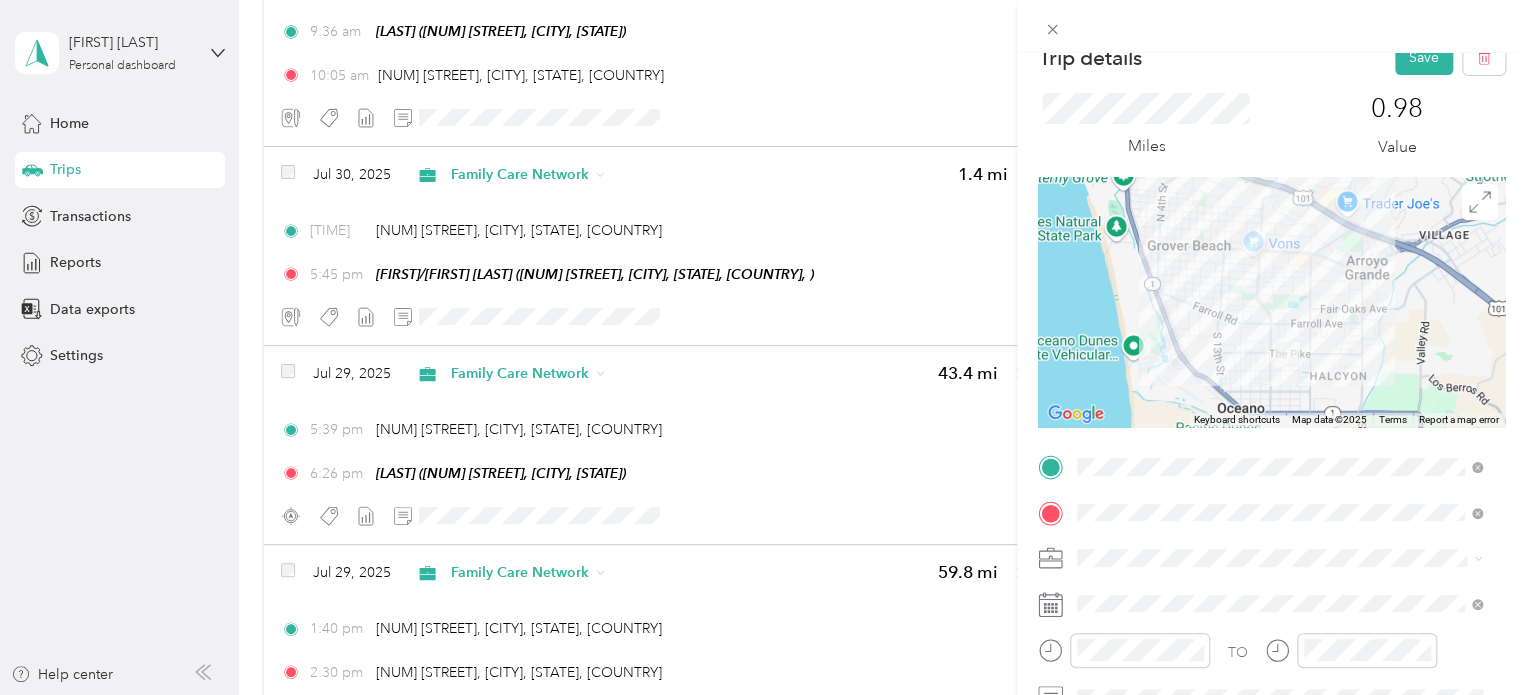 scroll, scrollTop: 0, scrollLeft: 0, axis: both 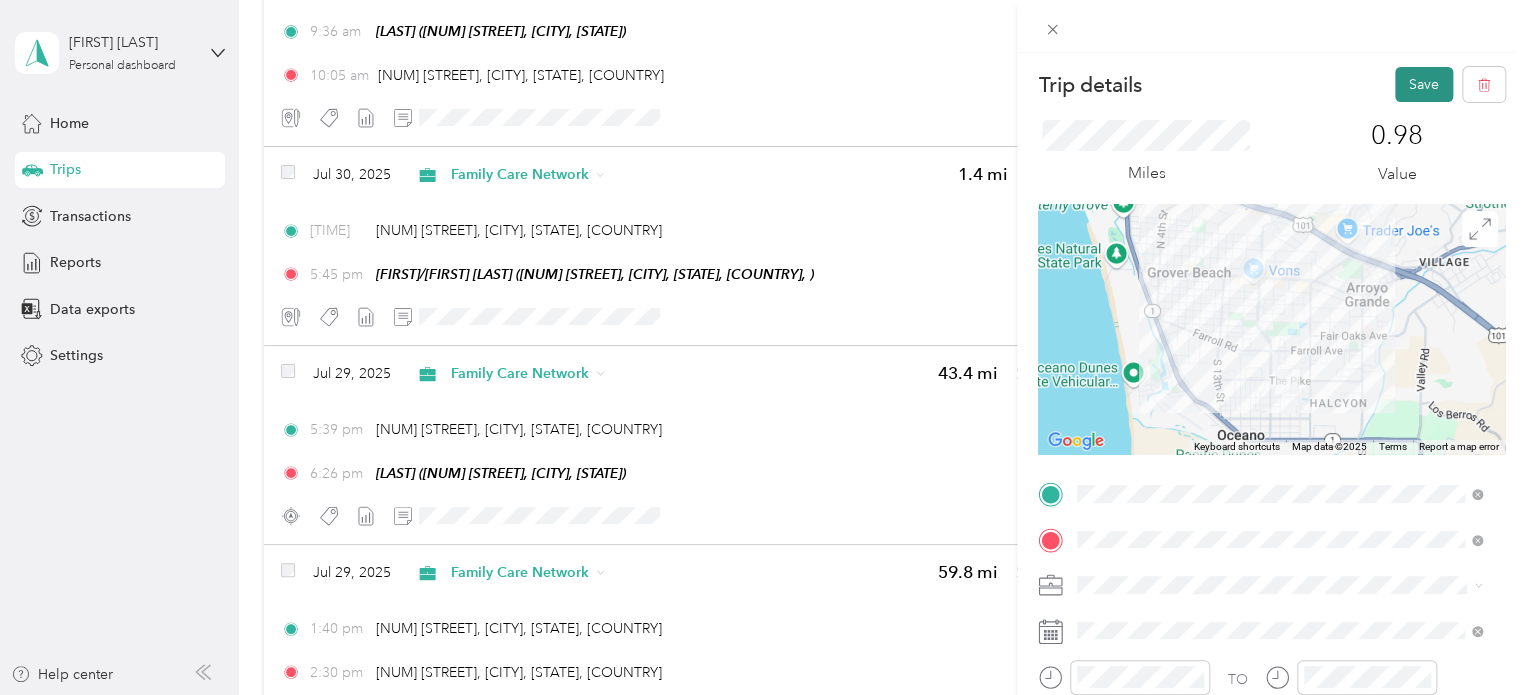 click on "Save" at bounding box center [1424, 84] 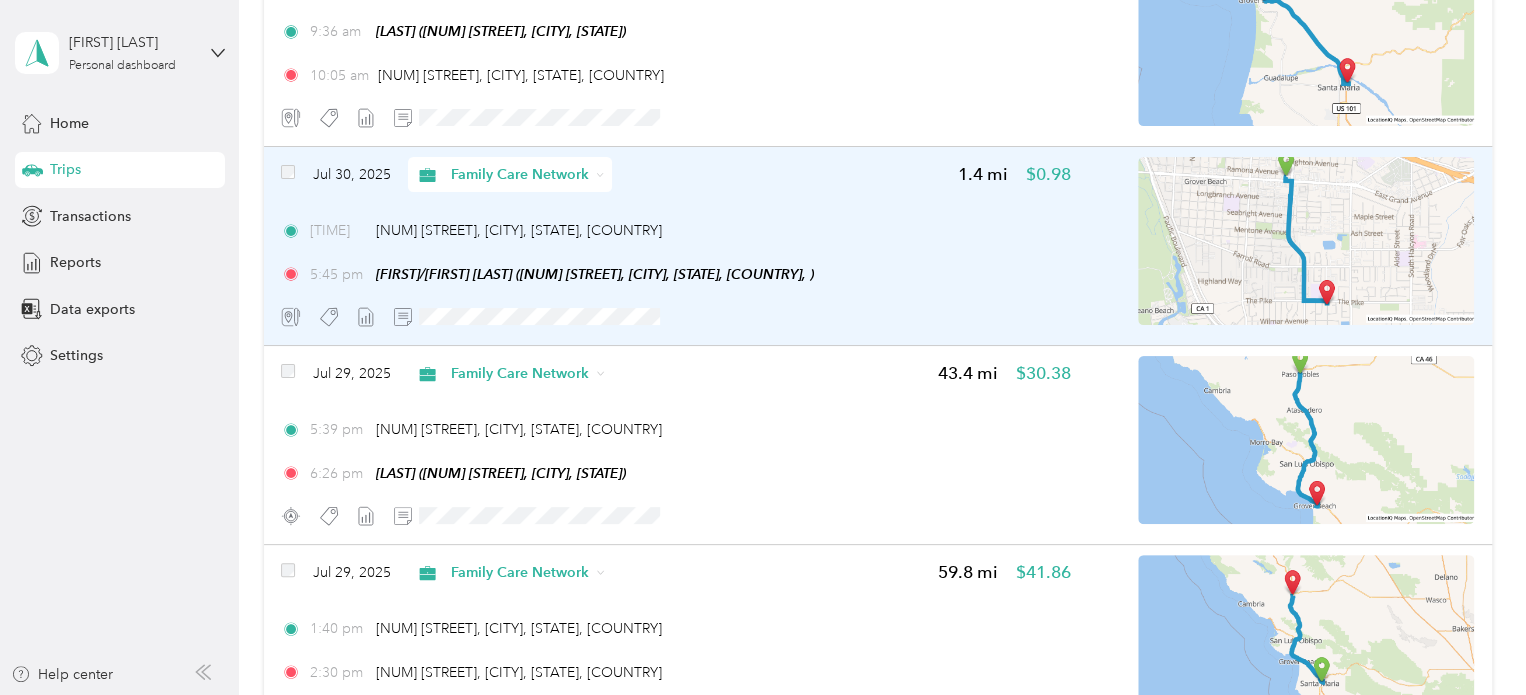 click on "[MONTH] [NUM], [YEAR] [BRAND] [NUM] mi [PRICE]" at bounding box center (675, 174) 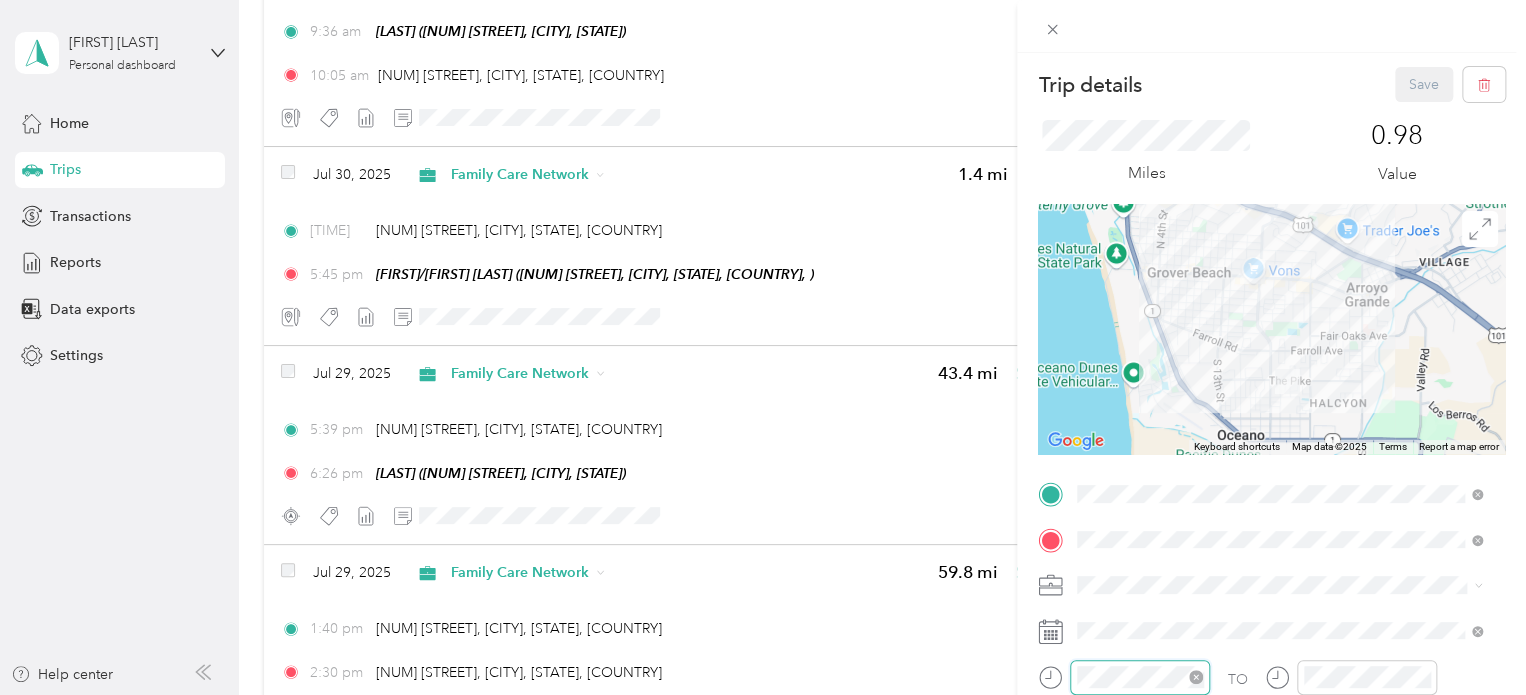 scroll, scrollTop: 120, scrollLeft: 0, axis: vertical 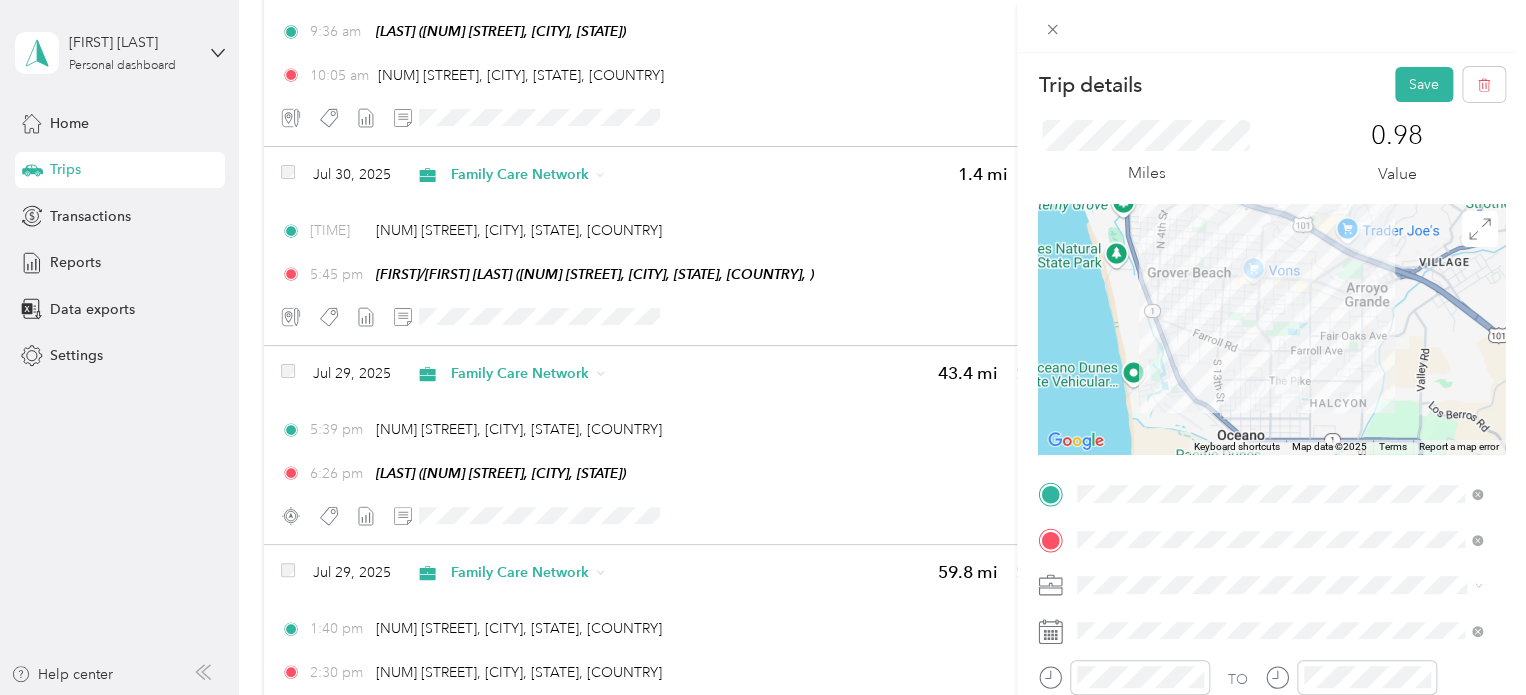 click on "Miles [NUM] Value" at bounding box center (1271, 153) 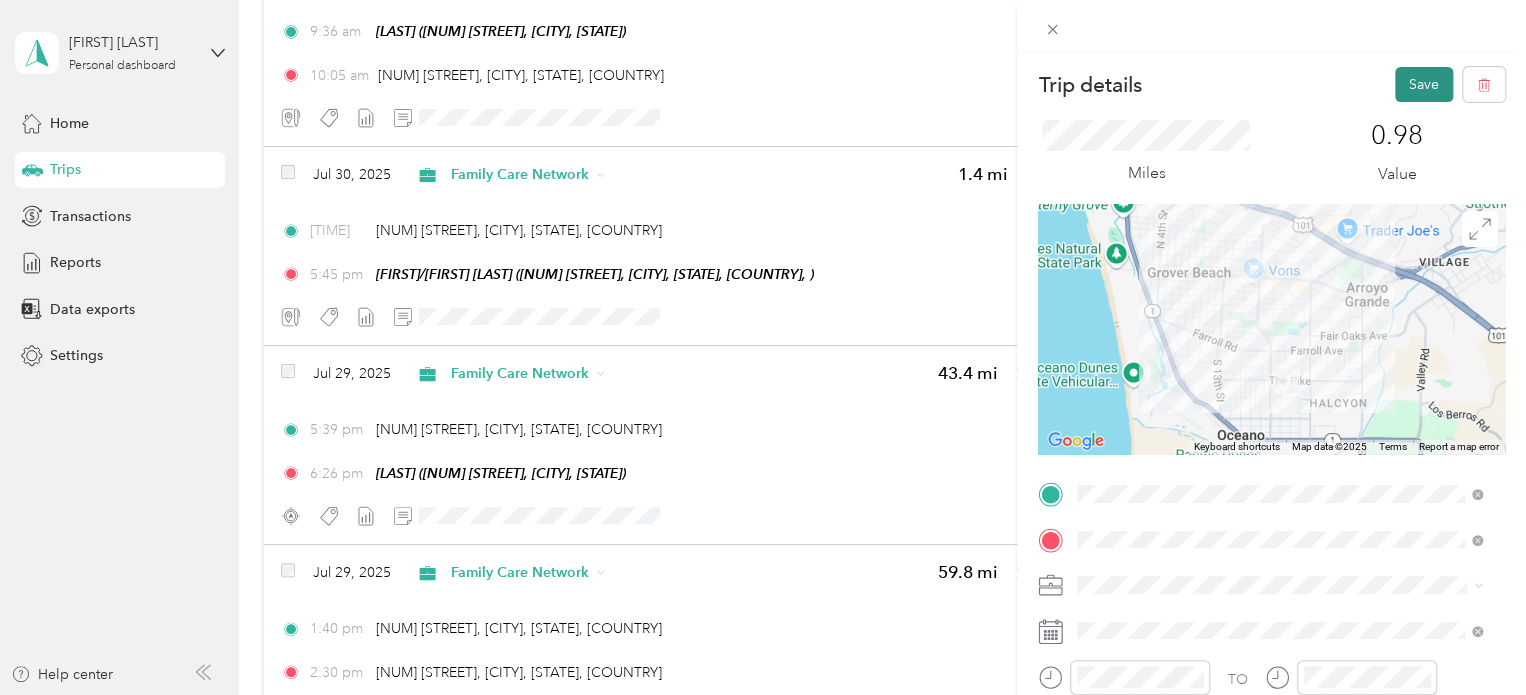 click on "Save" at bounding box center (1424, 84) 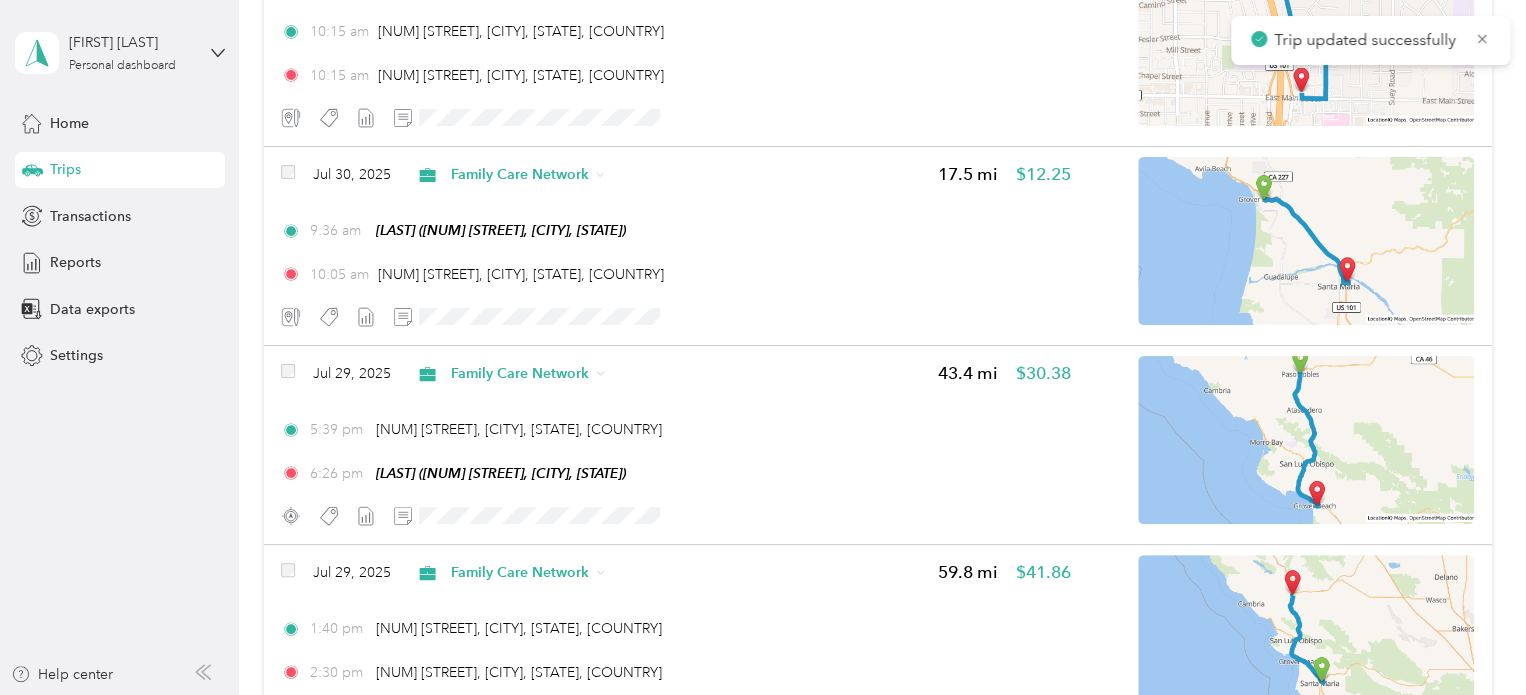 scroll, scrollTop: 1728, scrollLeft: 0, axis: vertical 